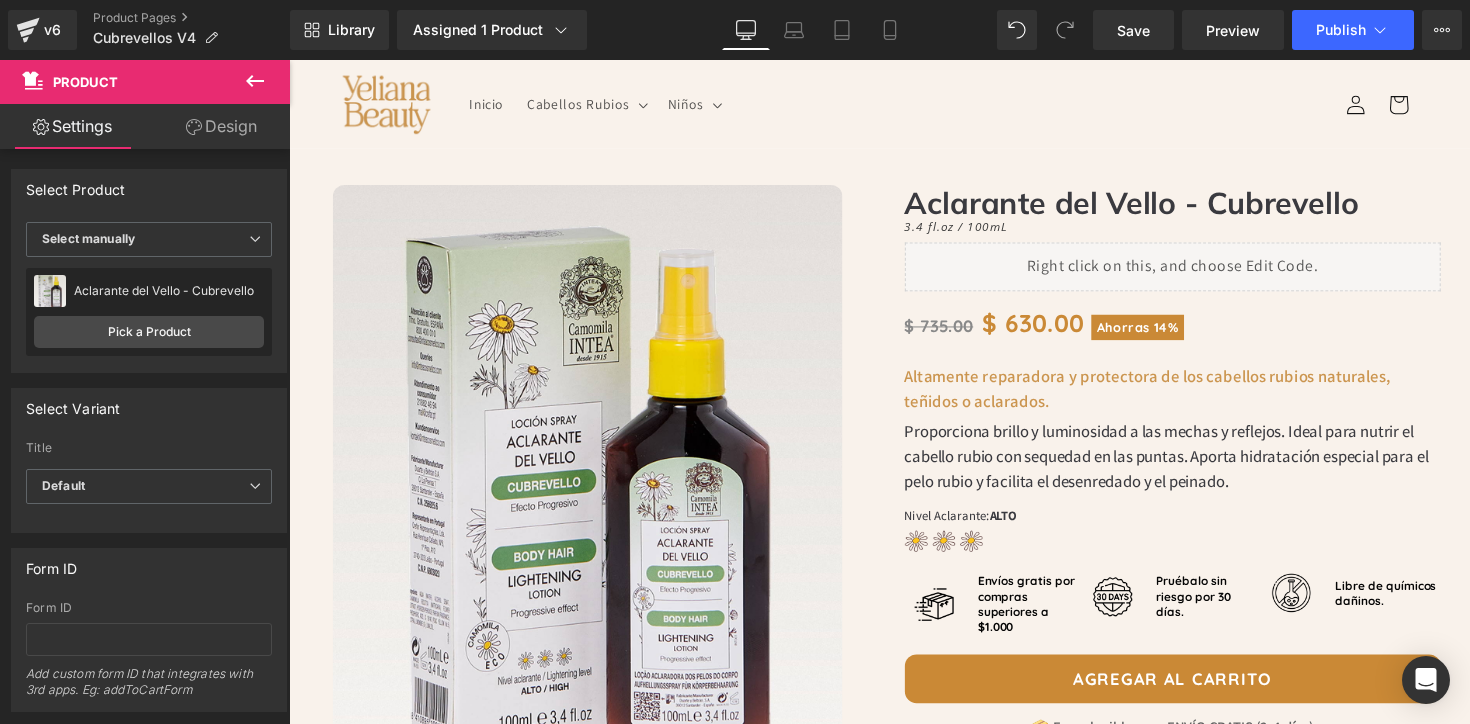scroll, scrollTop: 0, scrollLeft: 0, axis: both 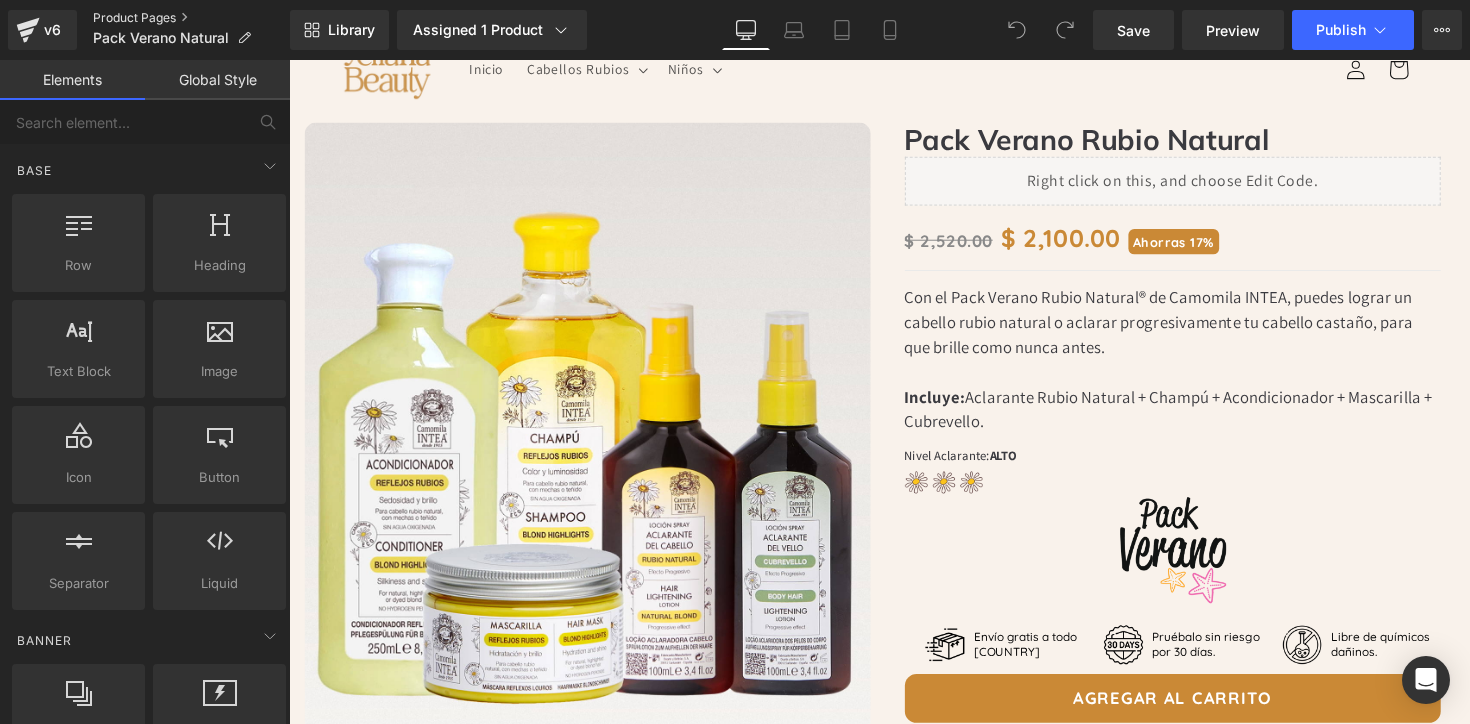 click on "Product Pages" at bounding box center [191, 18] 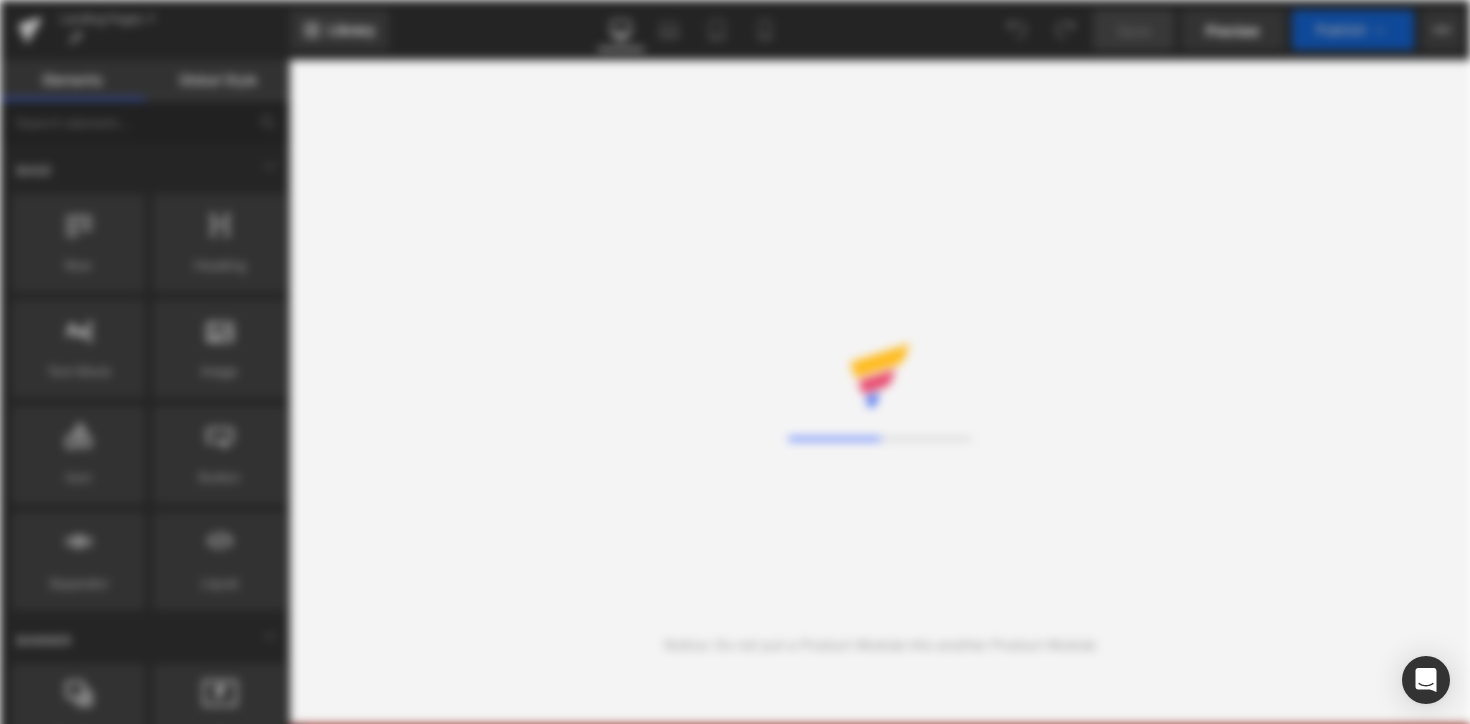 scroll, scrollTop: 0, scrollLeft: 0, axis: both 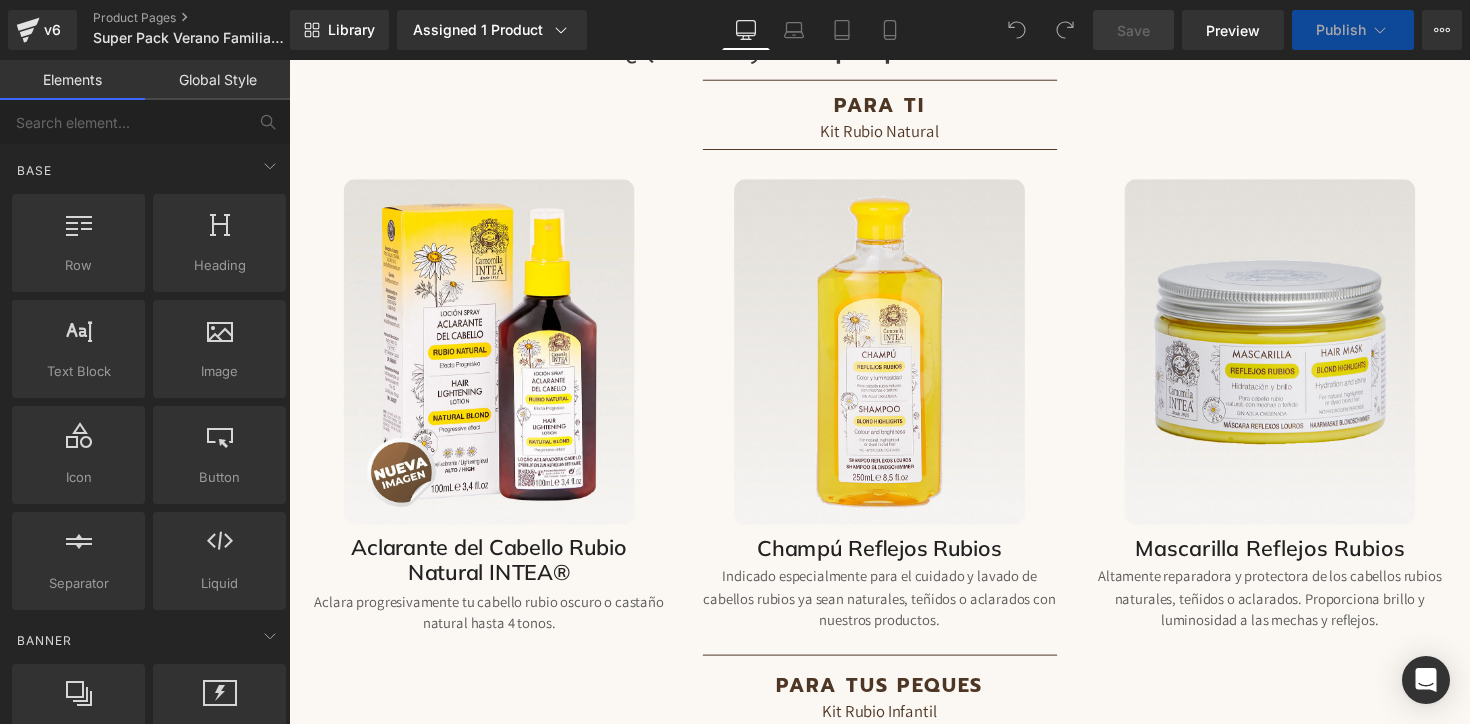 click on "Sale Off
(P) Image" at bounding box center (494, 359) 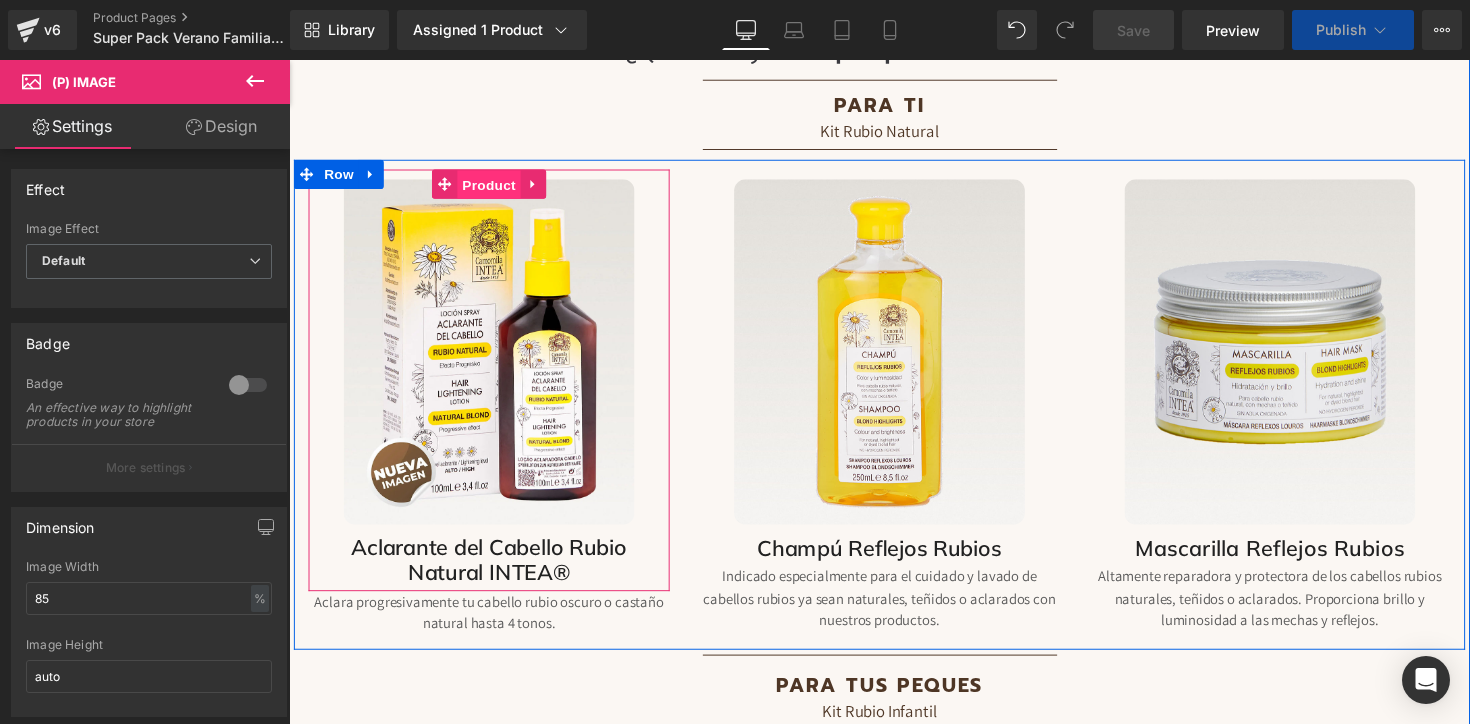 click on "Product" at bounding box center (493, 188) 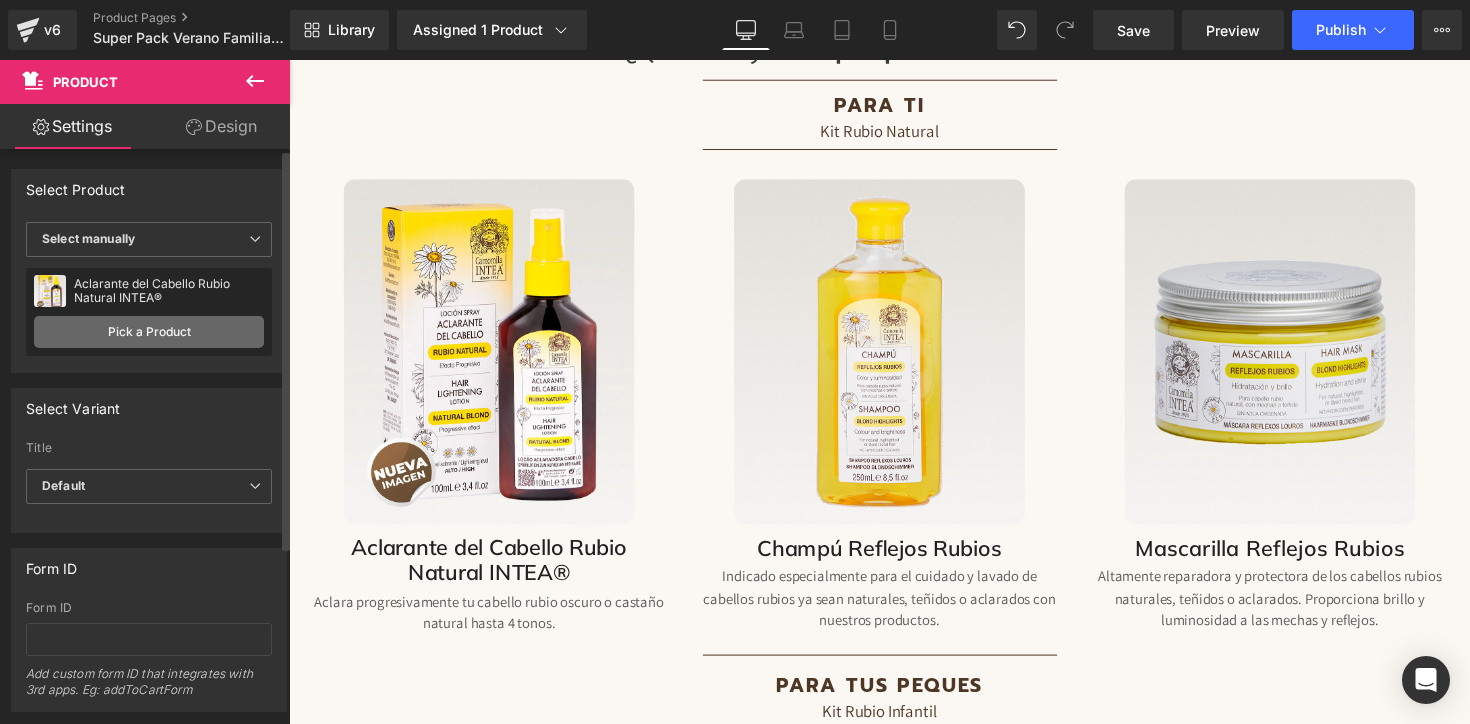 click on "Pick a Product" at bounding box center (149, 332) 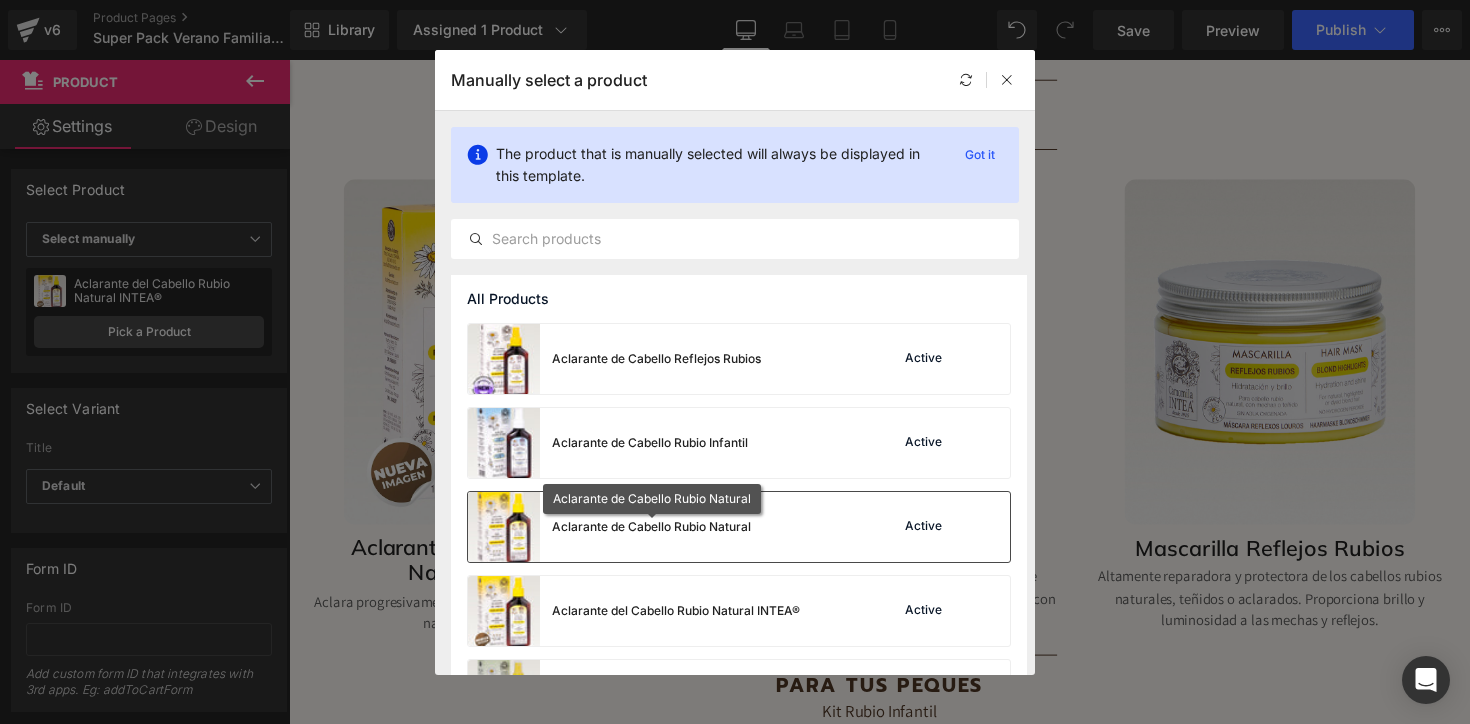 click on "Aclarante de Cabello Rubio Natural" at bounding box center [651, 527] 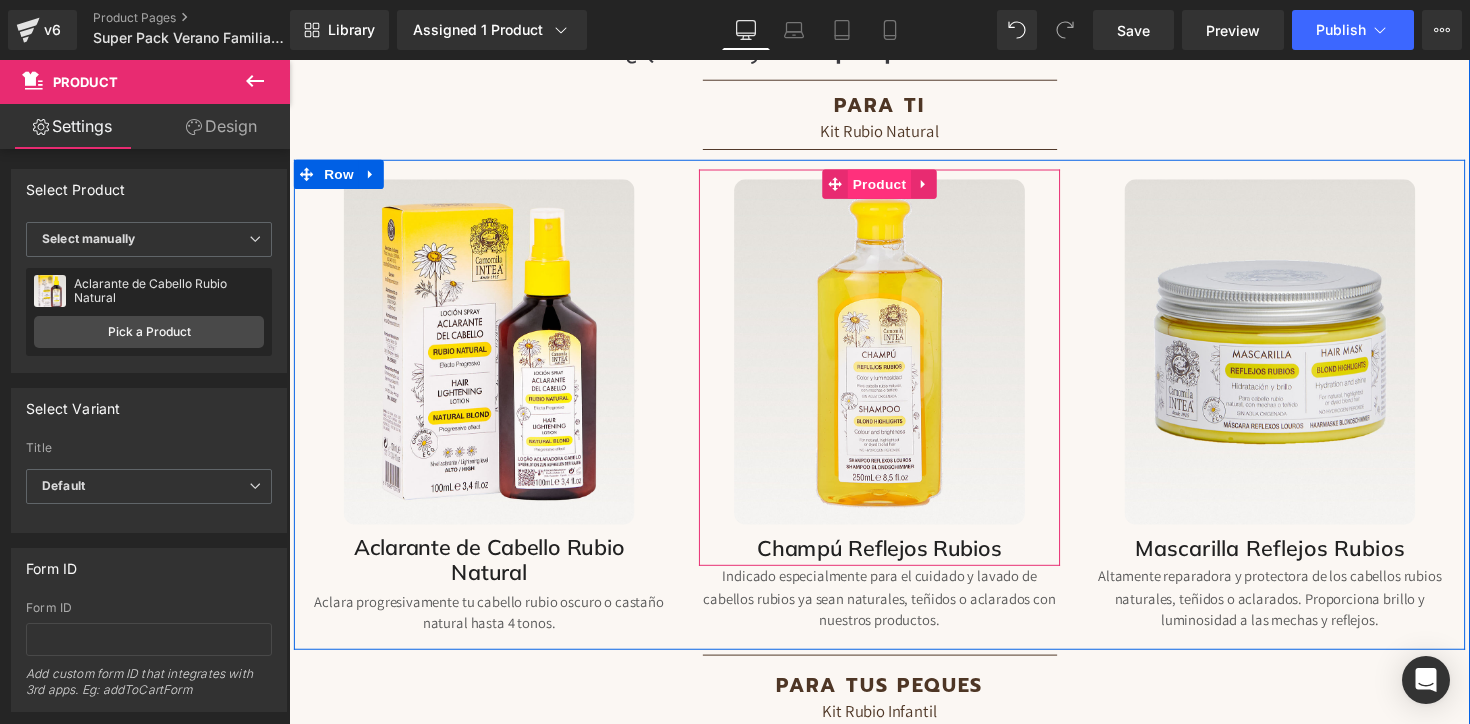 click on "Product" at bounding box center [893, 187] 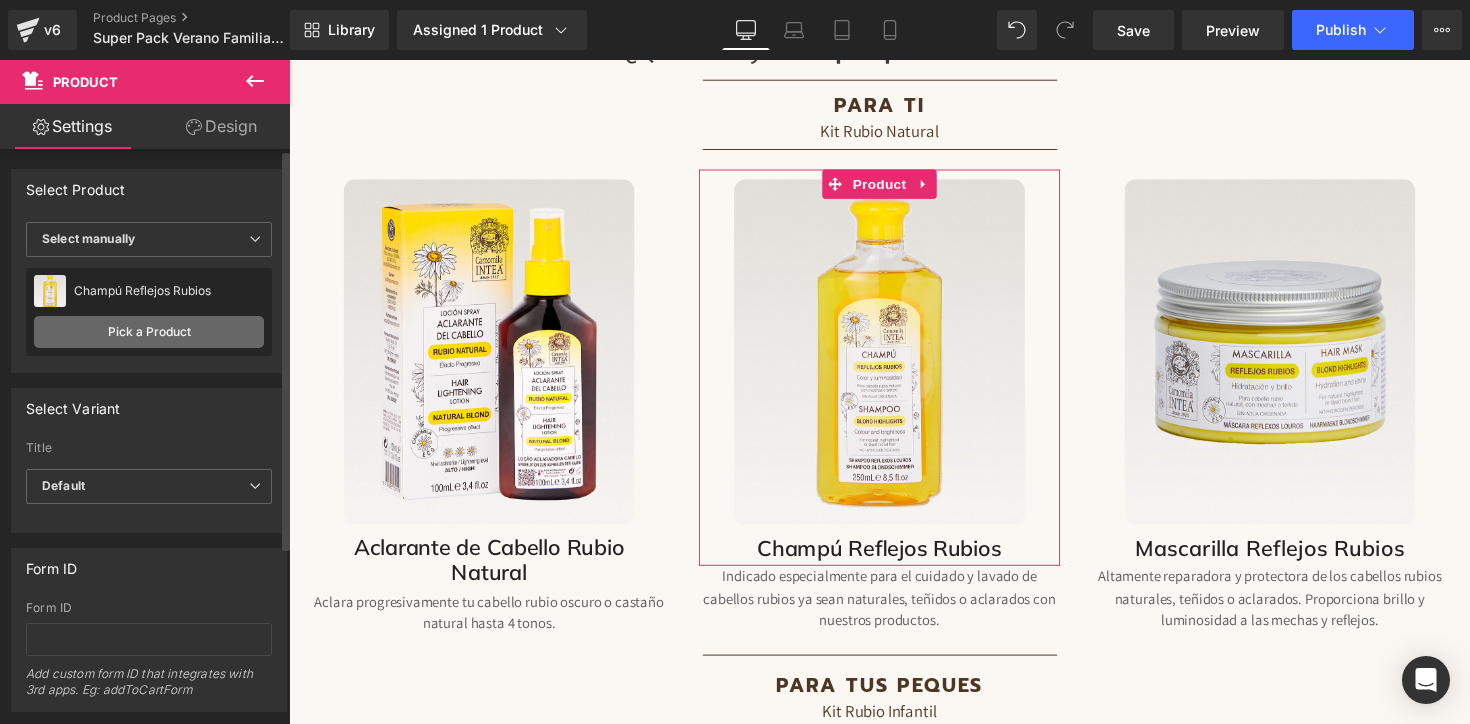 click on "Pick a Product" at bounding box center (149, 332) 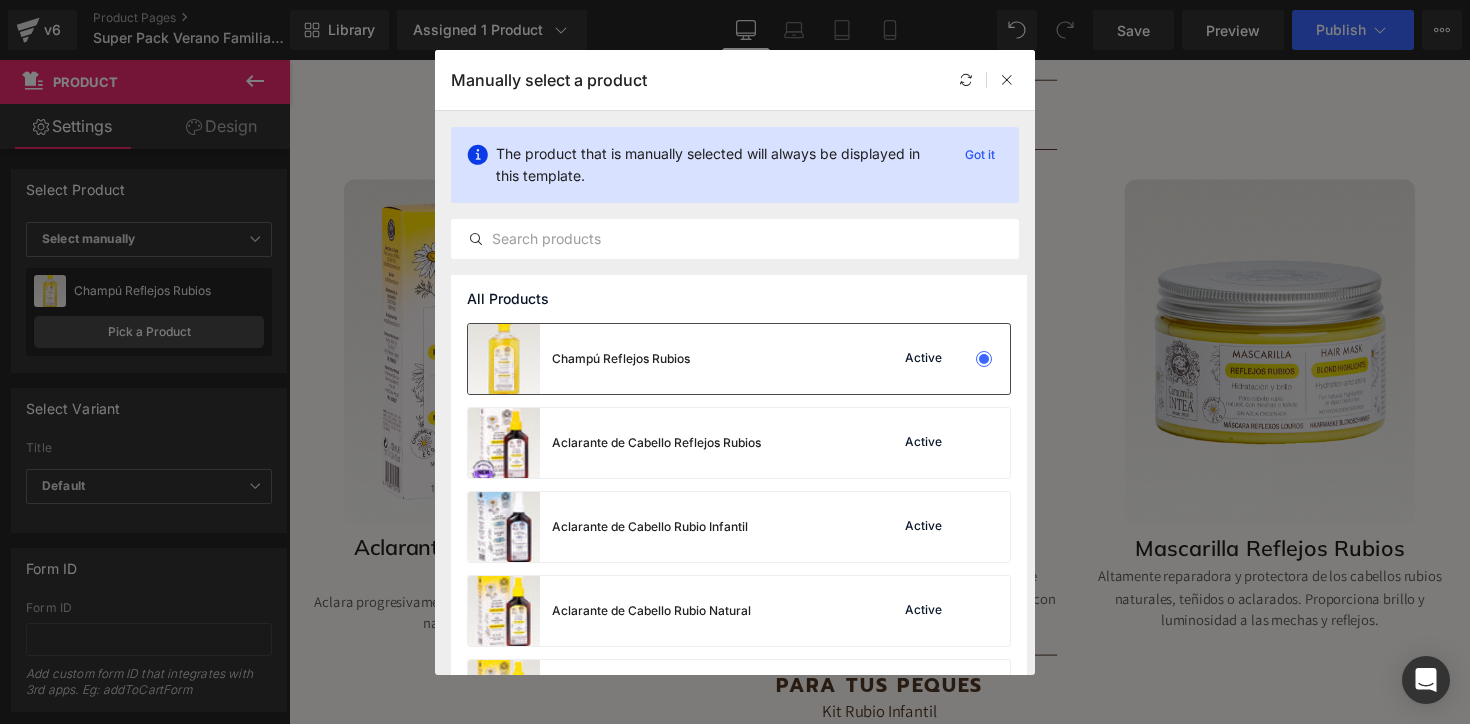 click on "Champú Reflejos Rubios" at bounding box center (579, 359) 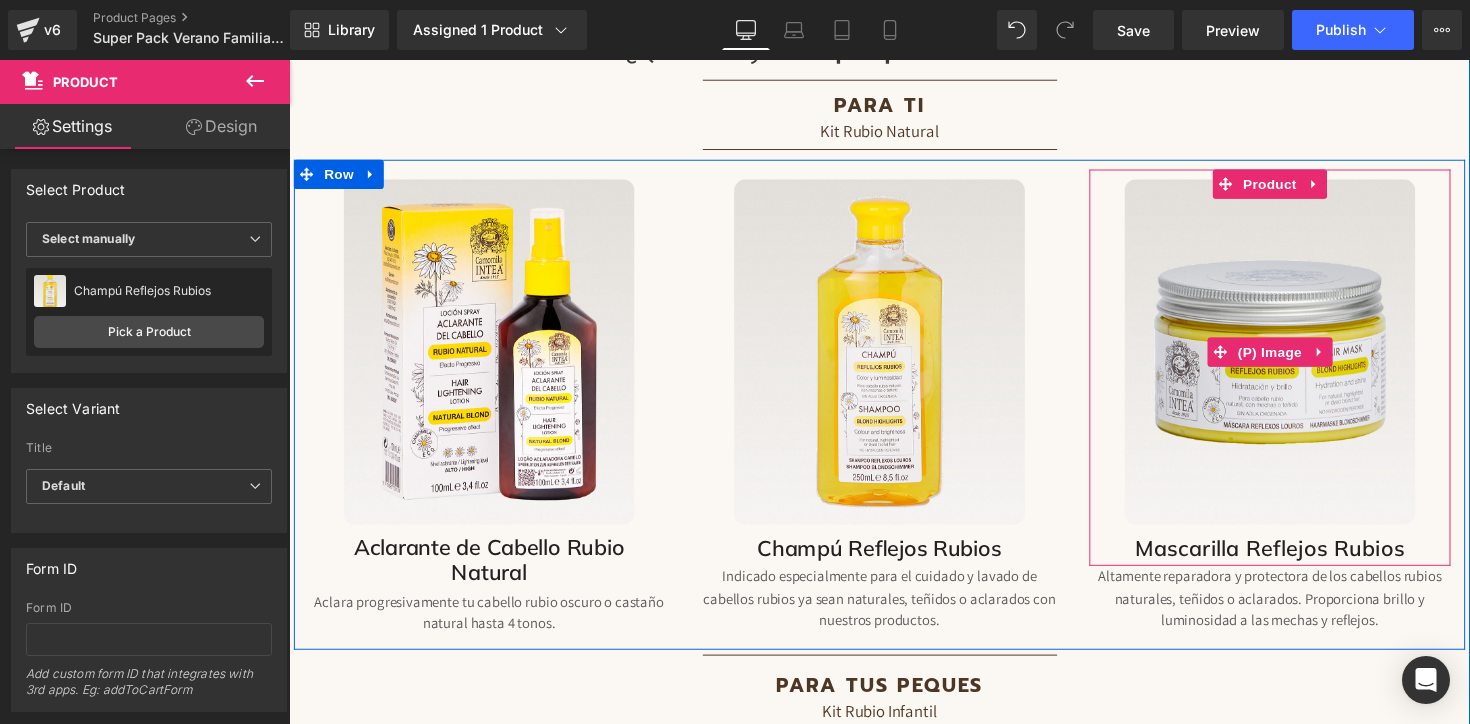 click at bounding box center [1293, 359] 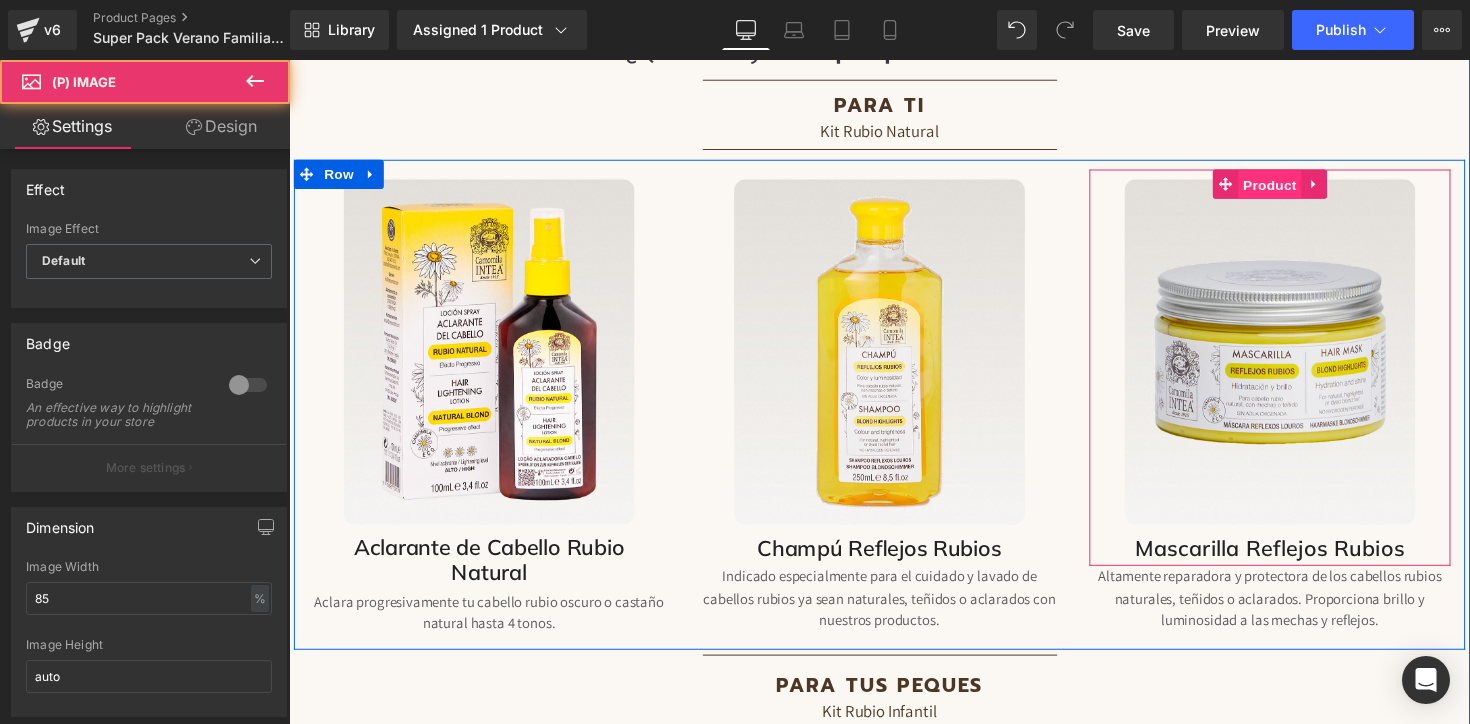 click on "Product" at bounding box center (1293, 188) 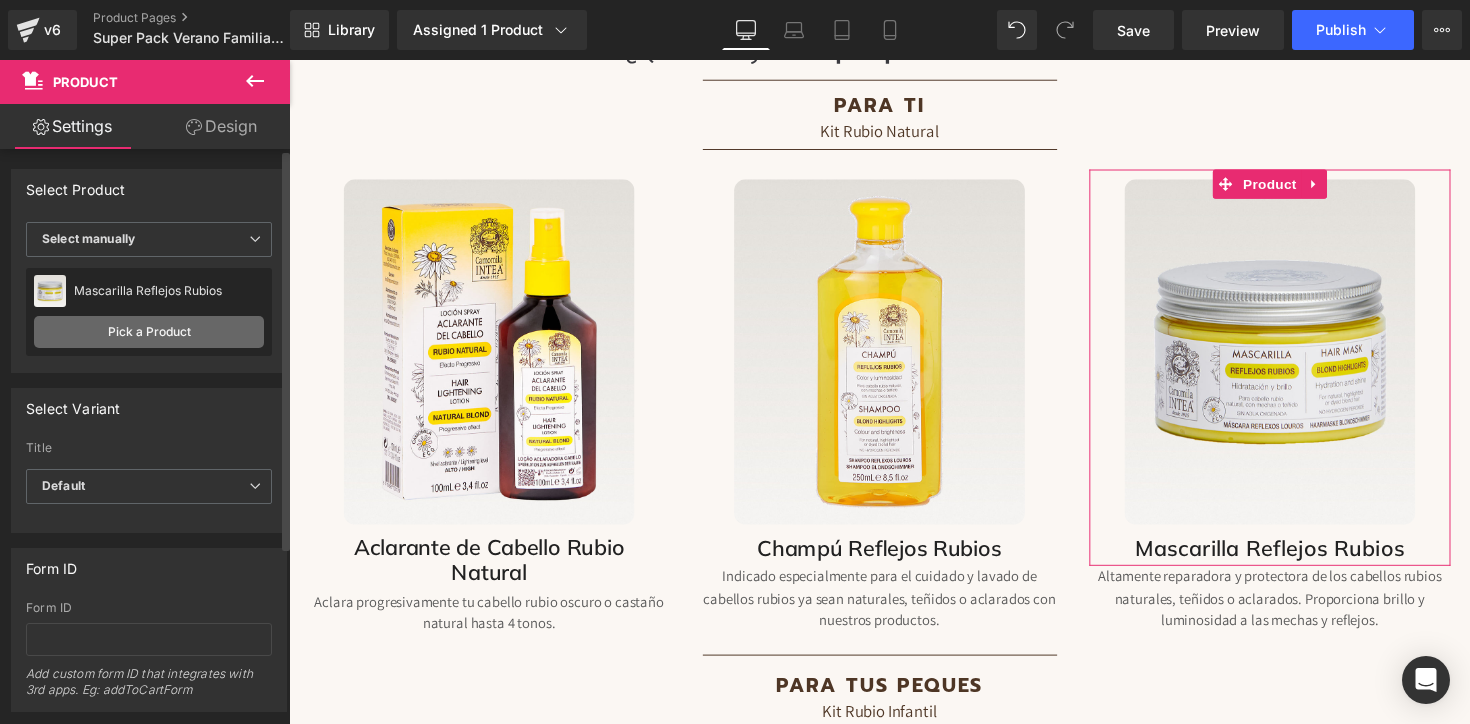 click on "Pick a Product" at bounding box center (149, 332) 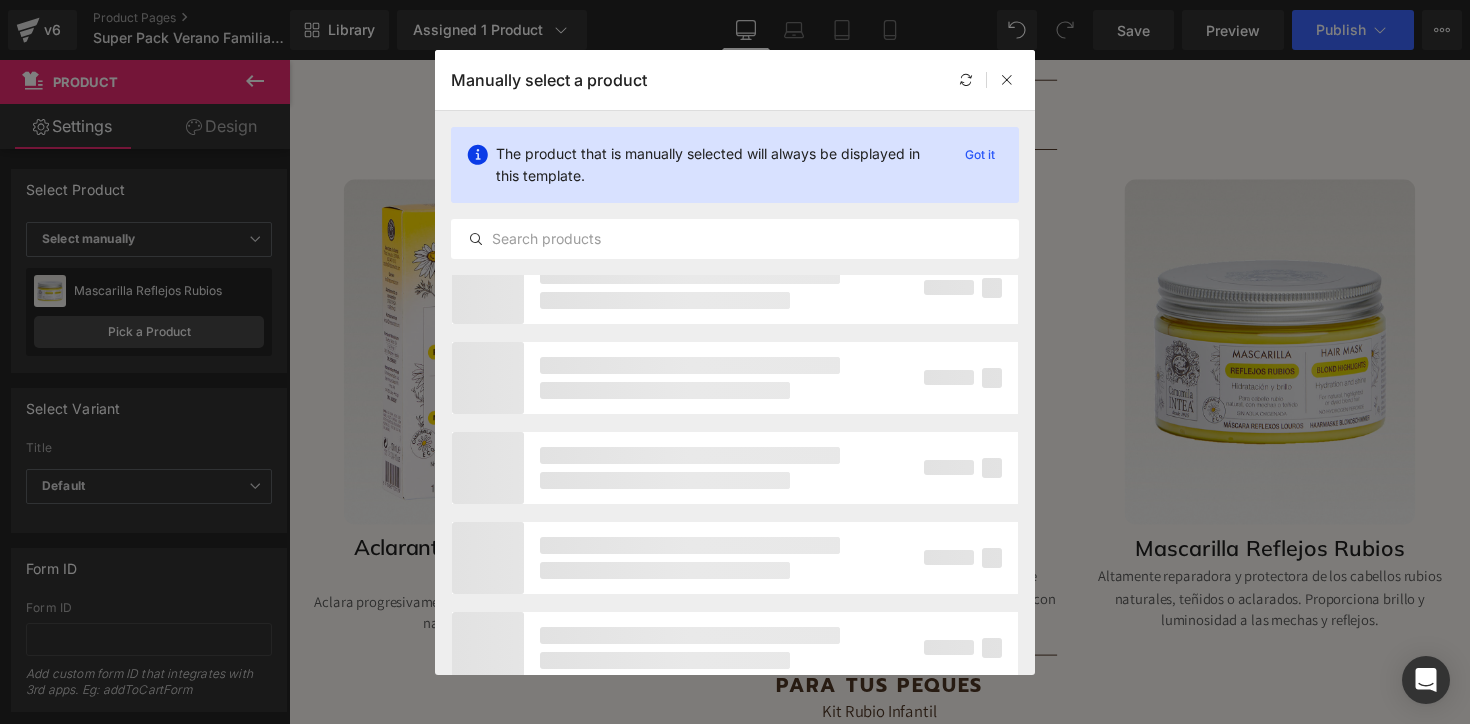 scroll, scrollTop: 0, scrollLeft: 0, axis: both 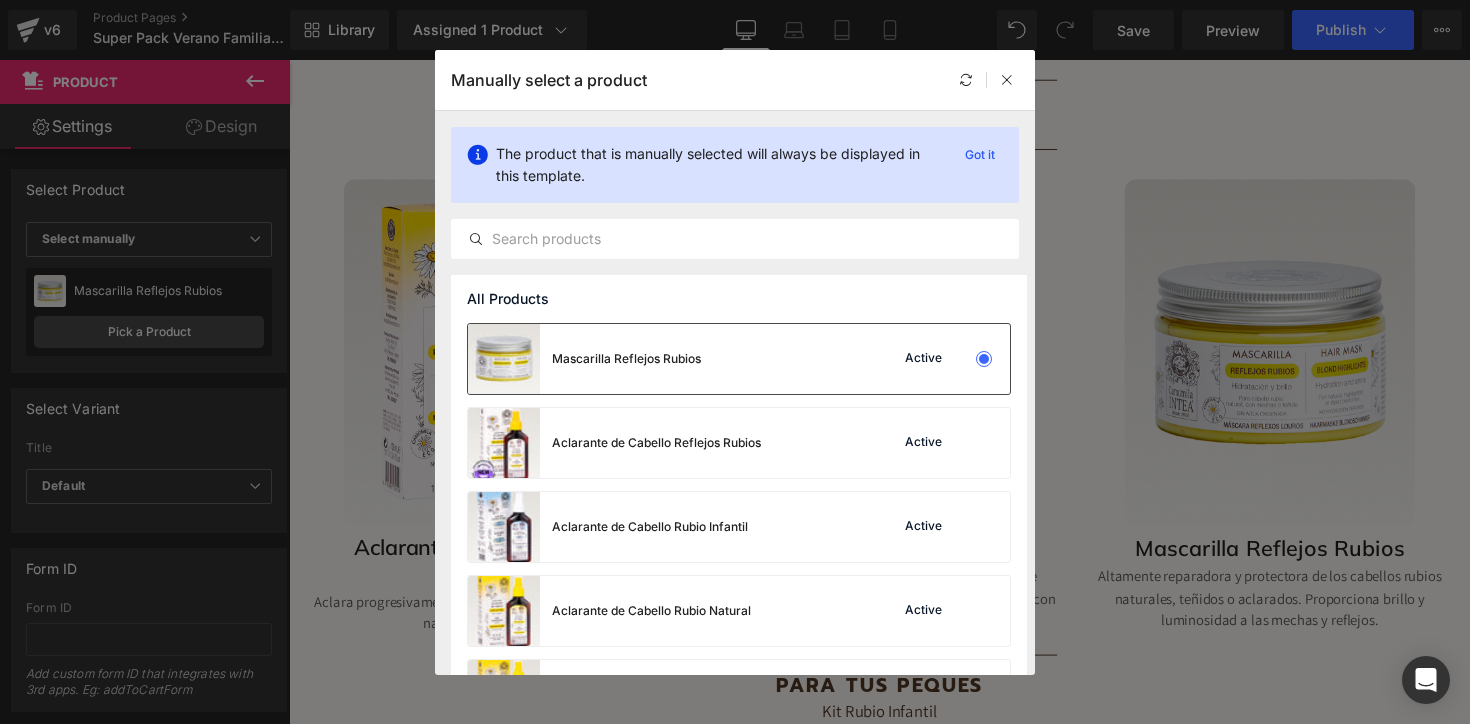 click on "Mascarilla Reflejos Rubios" at bounding box center (584, 359) 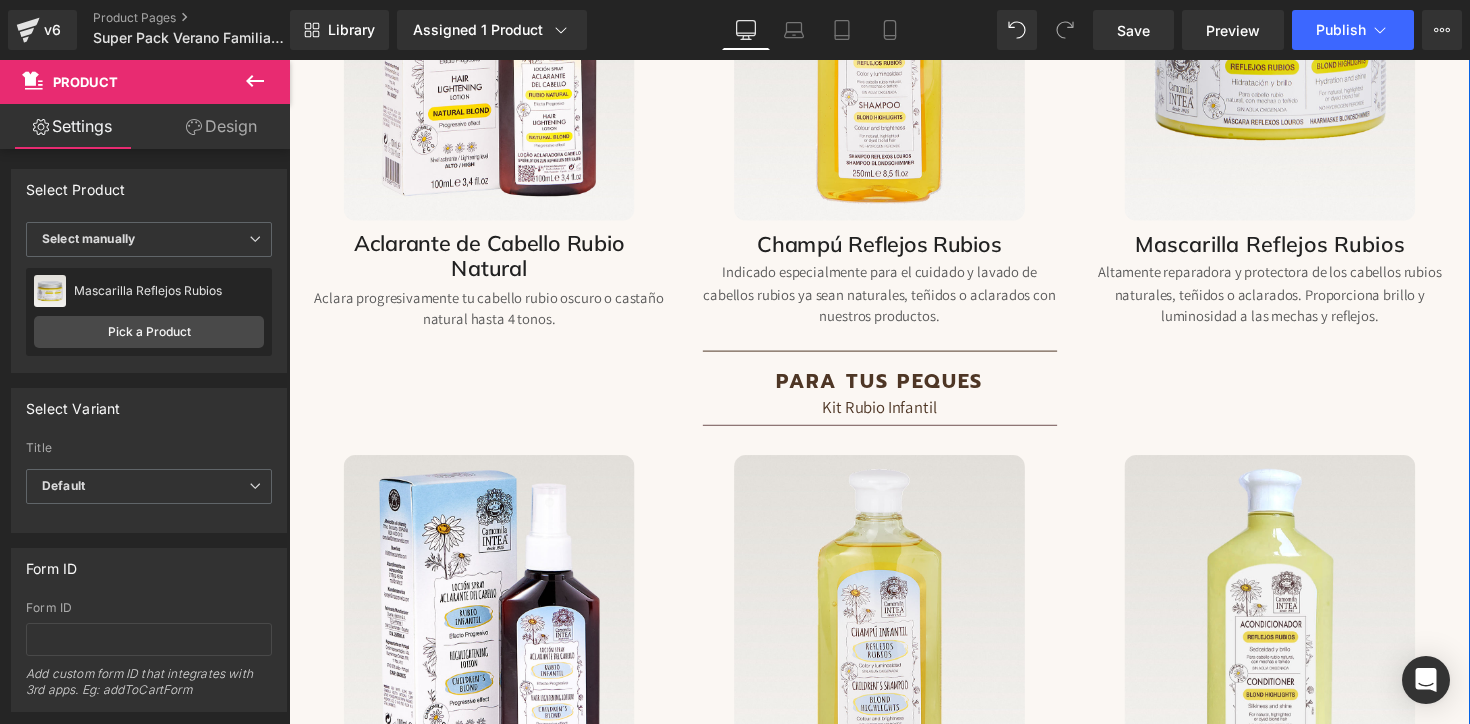 scroll, scrollTop: 1997, scrollLeft: 0, axis: vertical 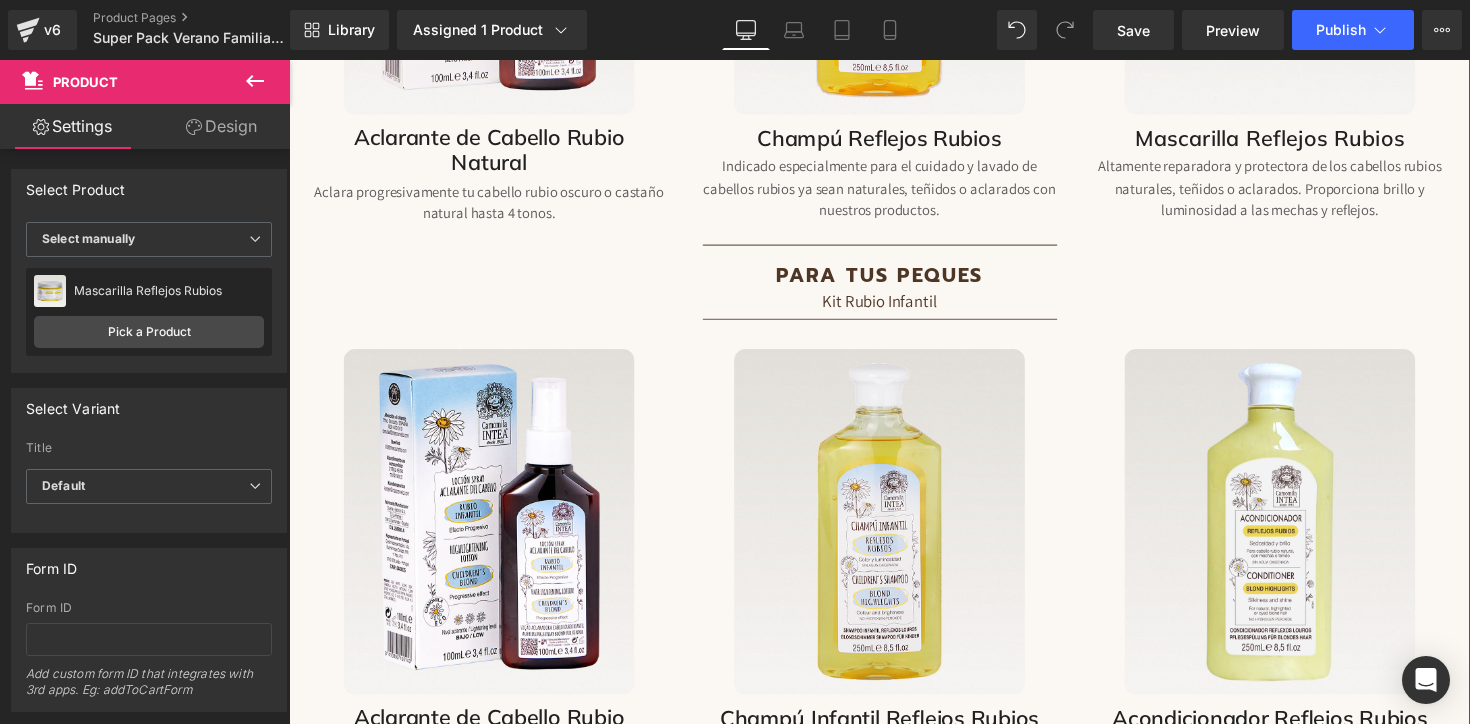 click at bounding box center [493, 533] 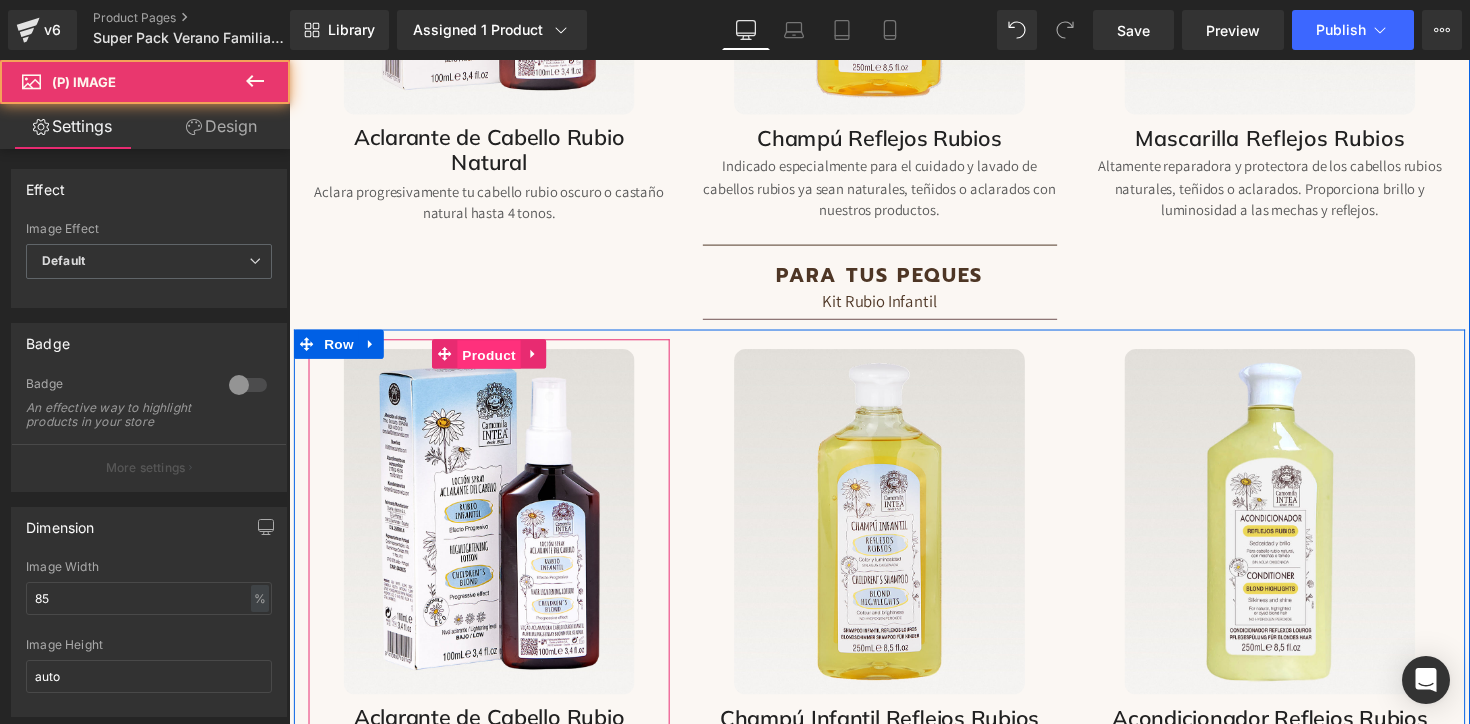click on "Product" at bounding box center [493, 362] 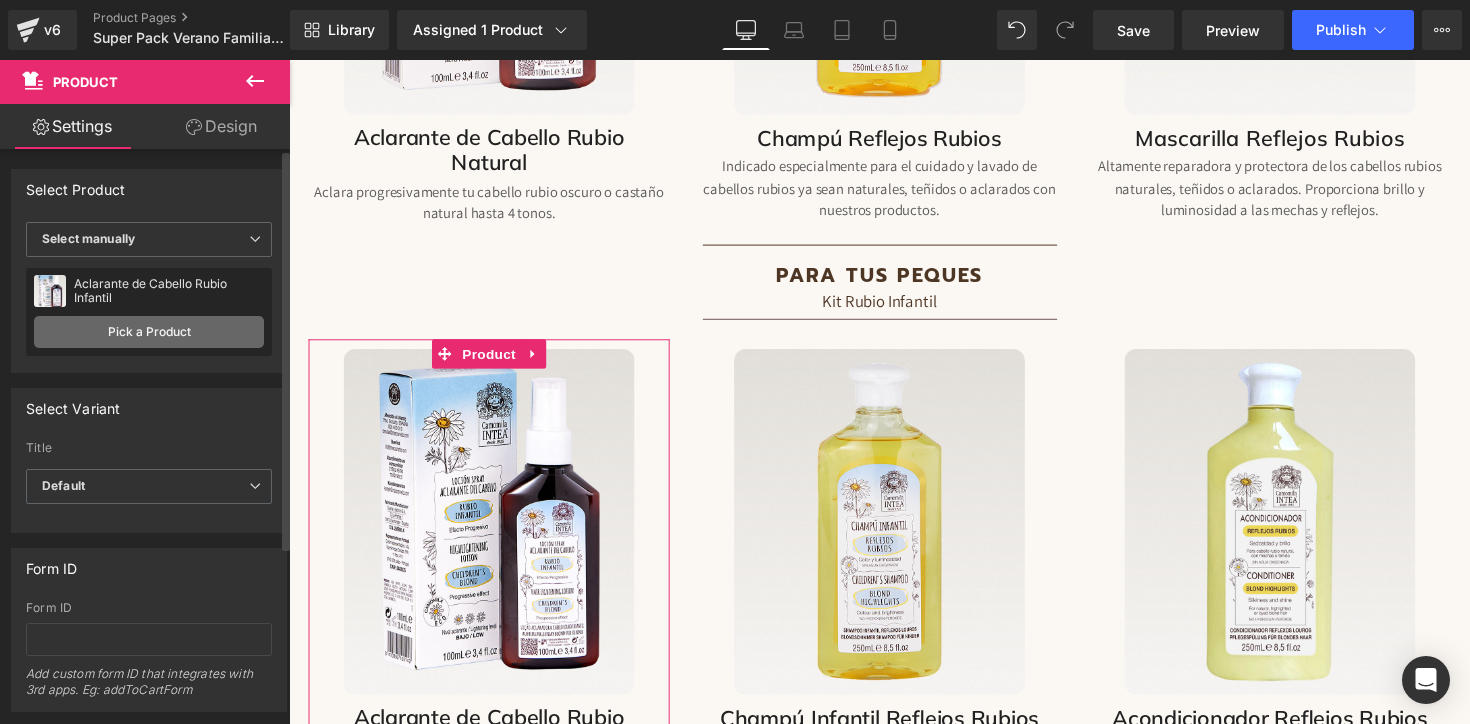 click on "Pick a Product" at bounding box center [149, 332] 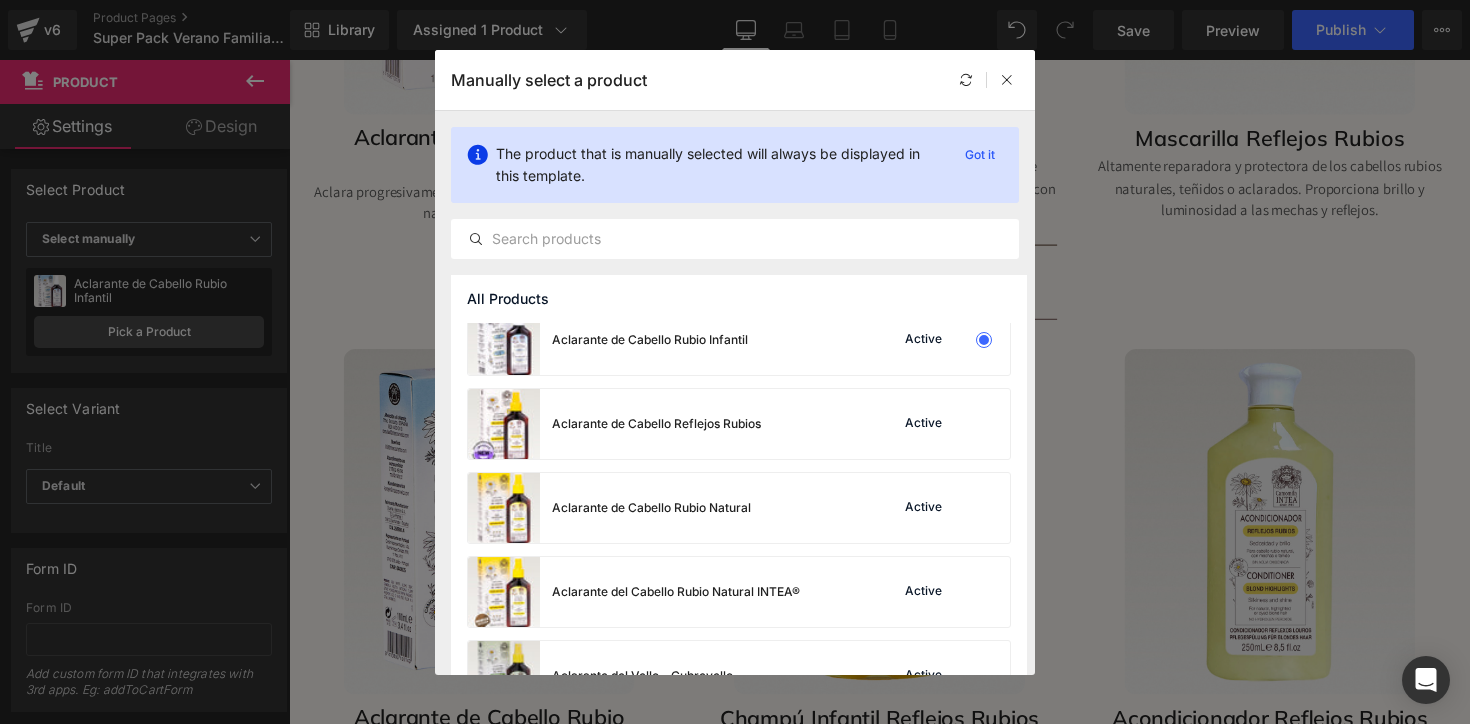 scroll, scrollTop: 20, scrollLeft: 0, axis: vertical 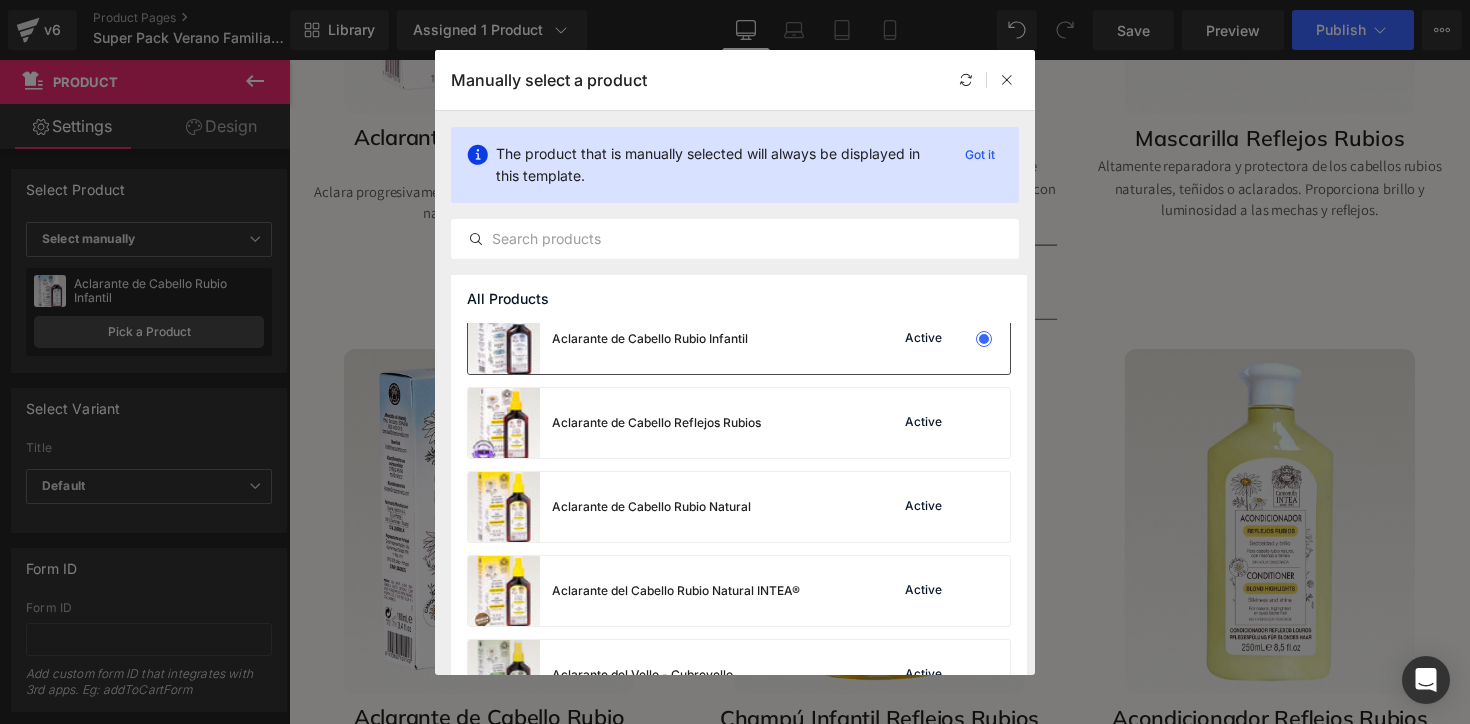 click on "Aclarante de Cabello Rubio Infantil" at bounding box center [608, 339] 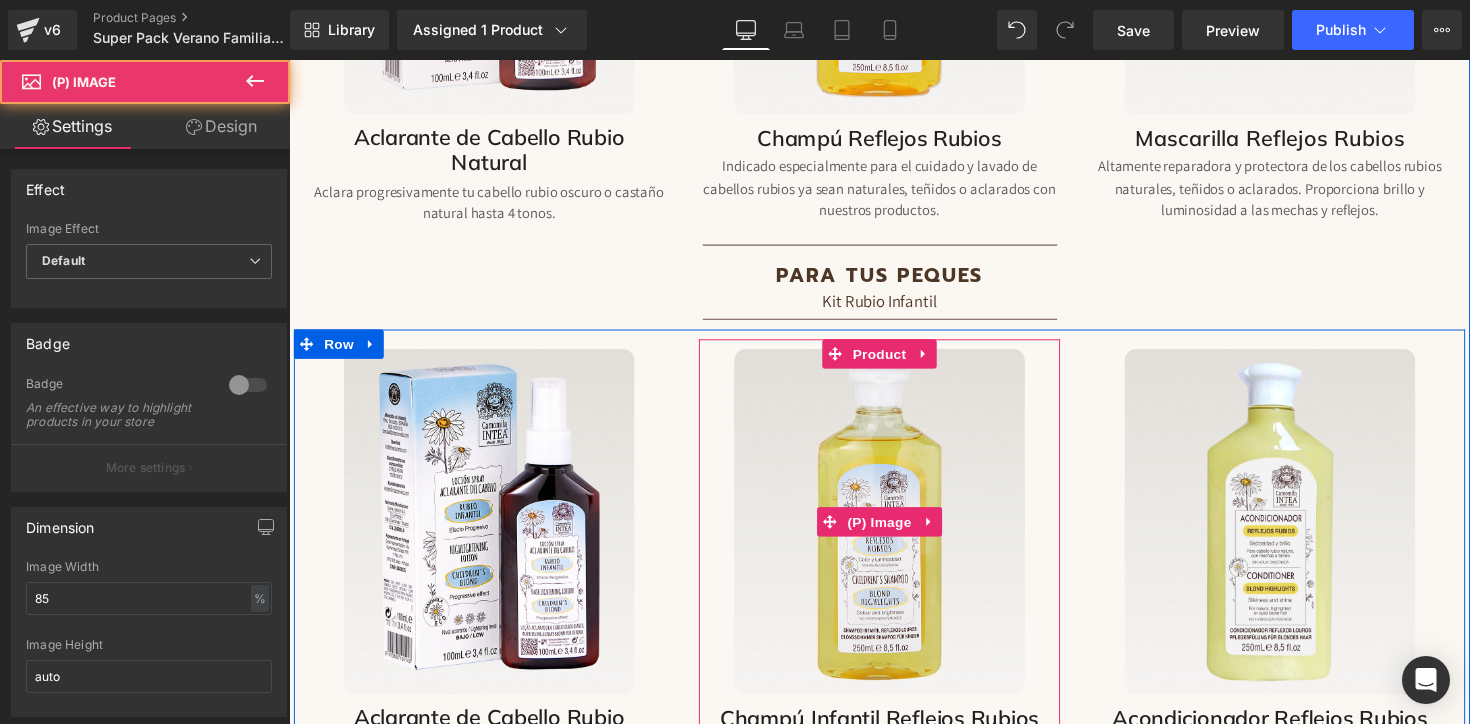 click at bounding box center (893, 533) 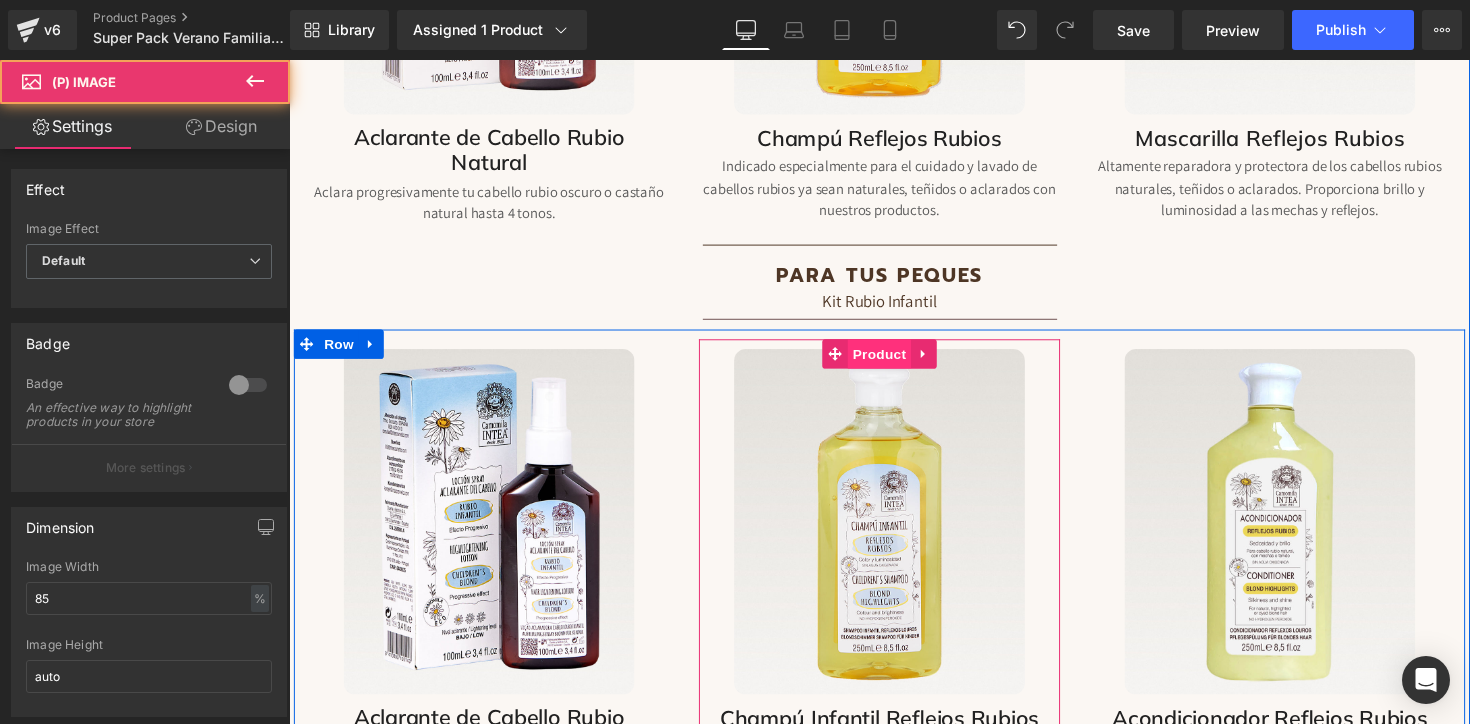 click on "Product" at bounding box center (893, 361) 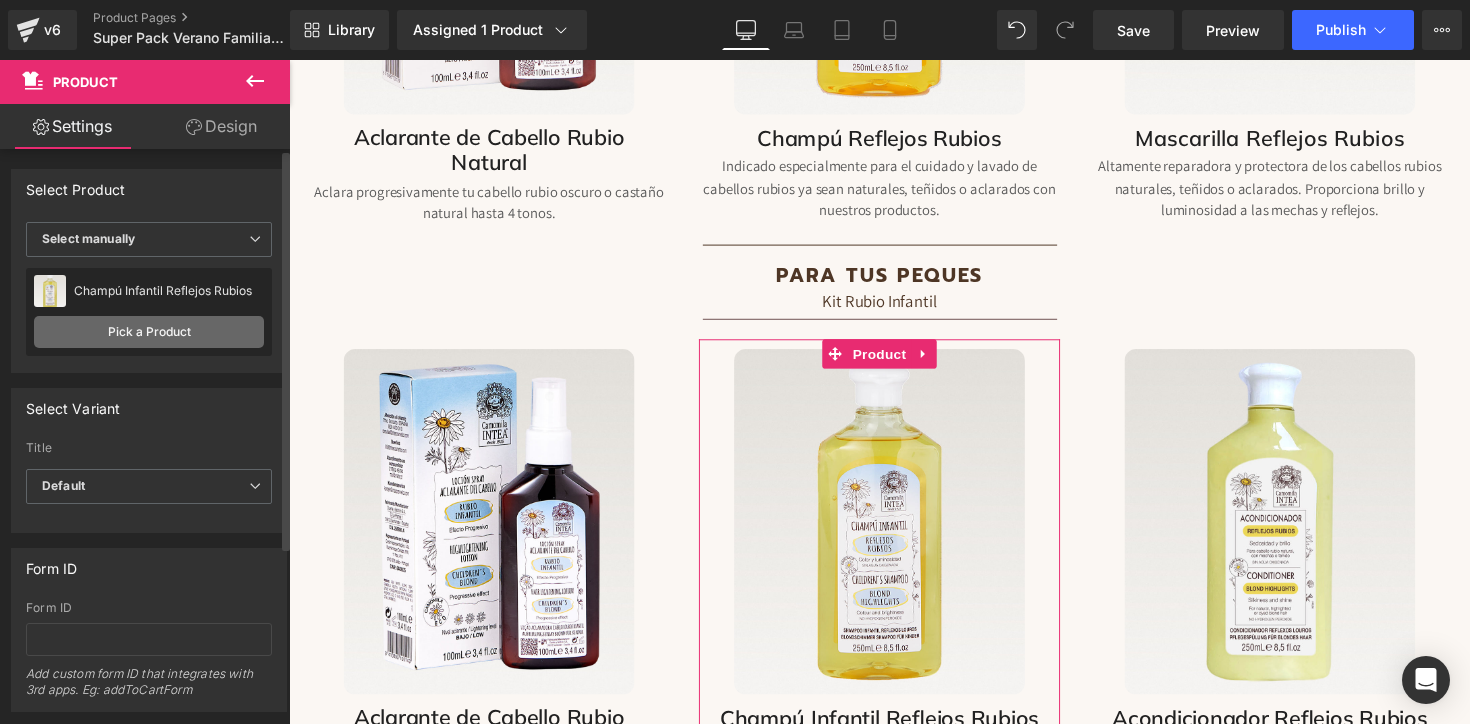 click on "Pick a Product" at bounding box center [149, 332] 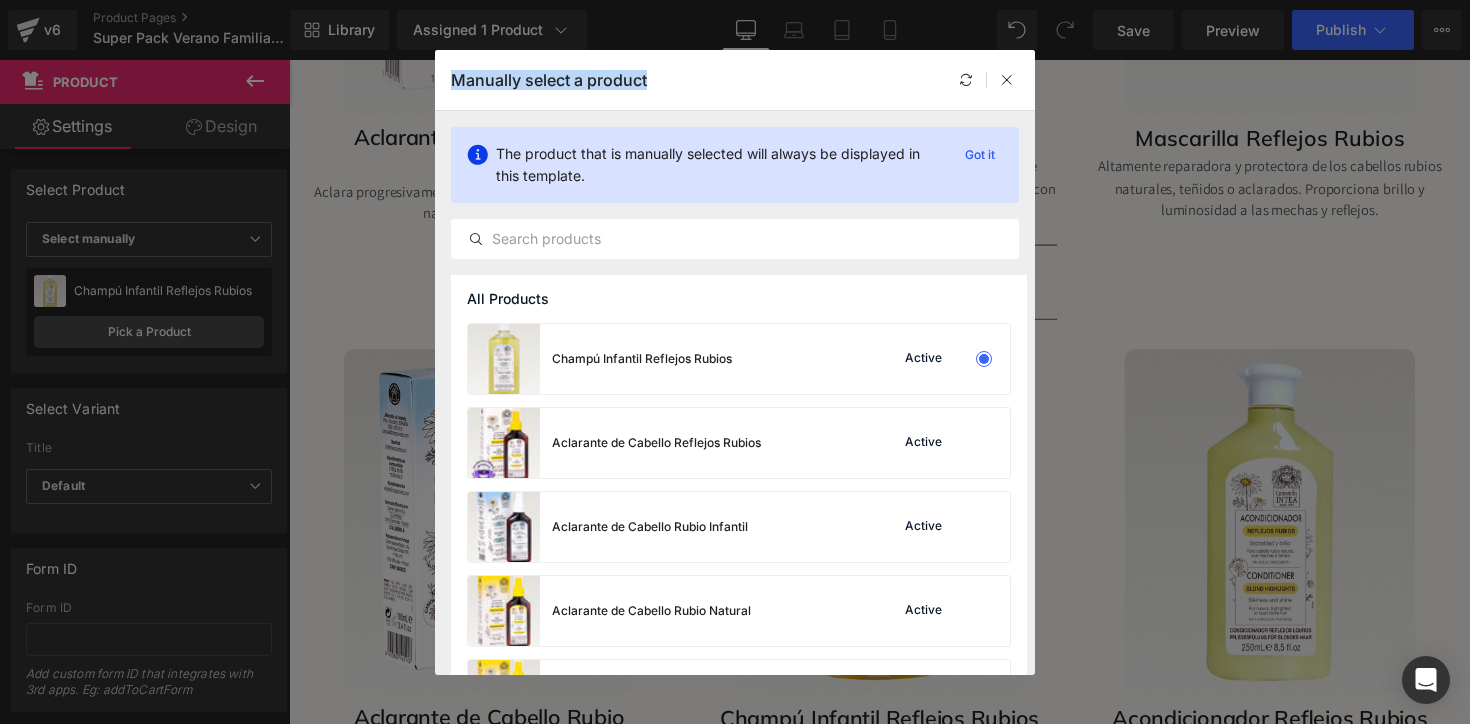drag, startPoint x: 766, startPoint y: 77, endPoint x: 410, endPoint y: 103, distance: 356.94818 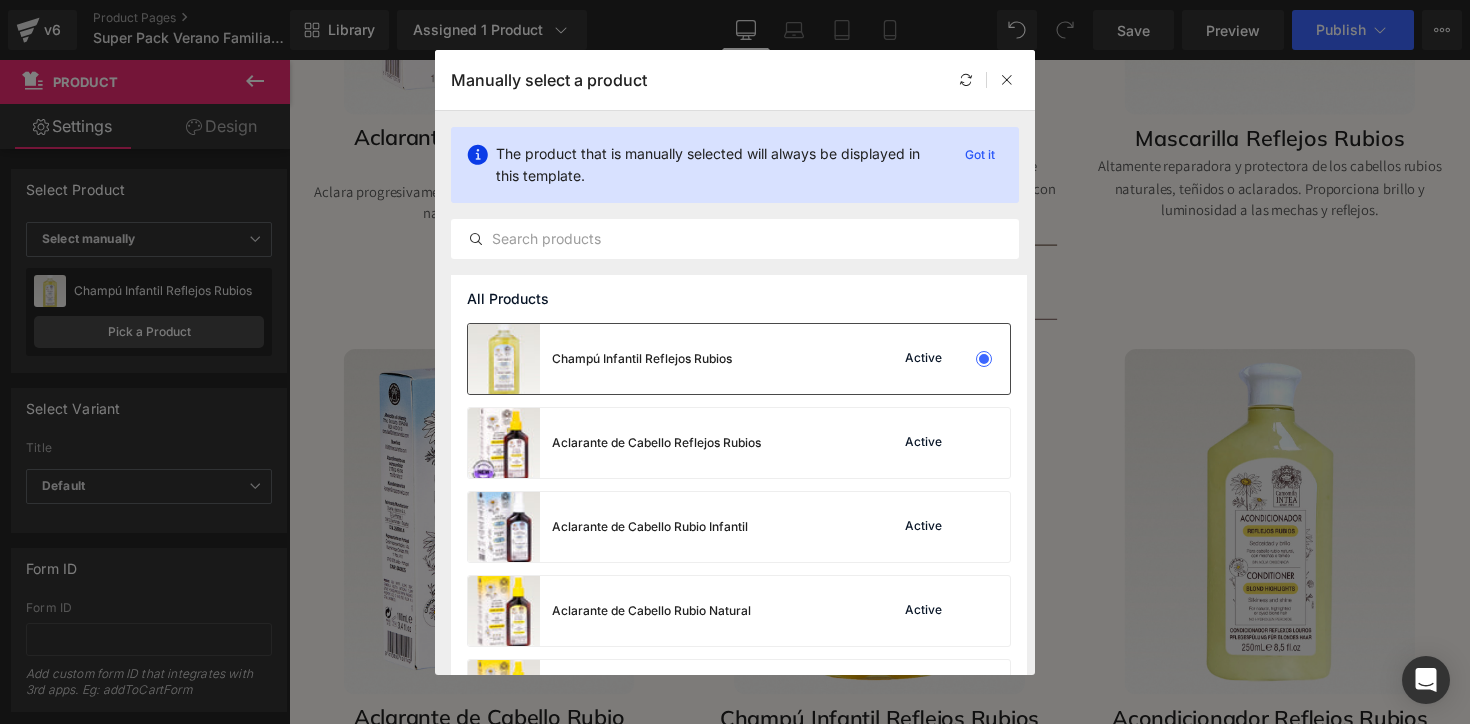 click on "Champú Infantil Reflejos Rubios Active" at bounding box center [739, 359] 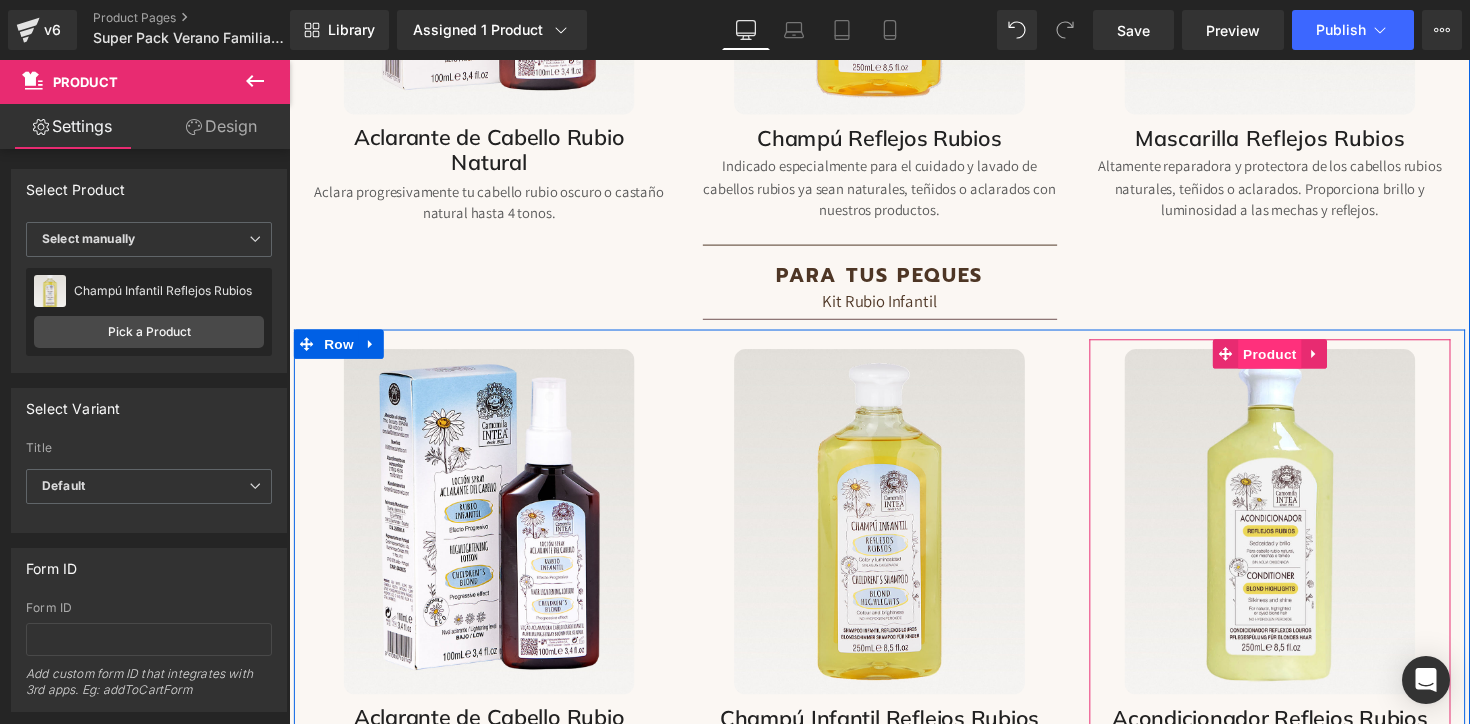 click on "Product" at bounding box center [1293, 361] 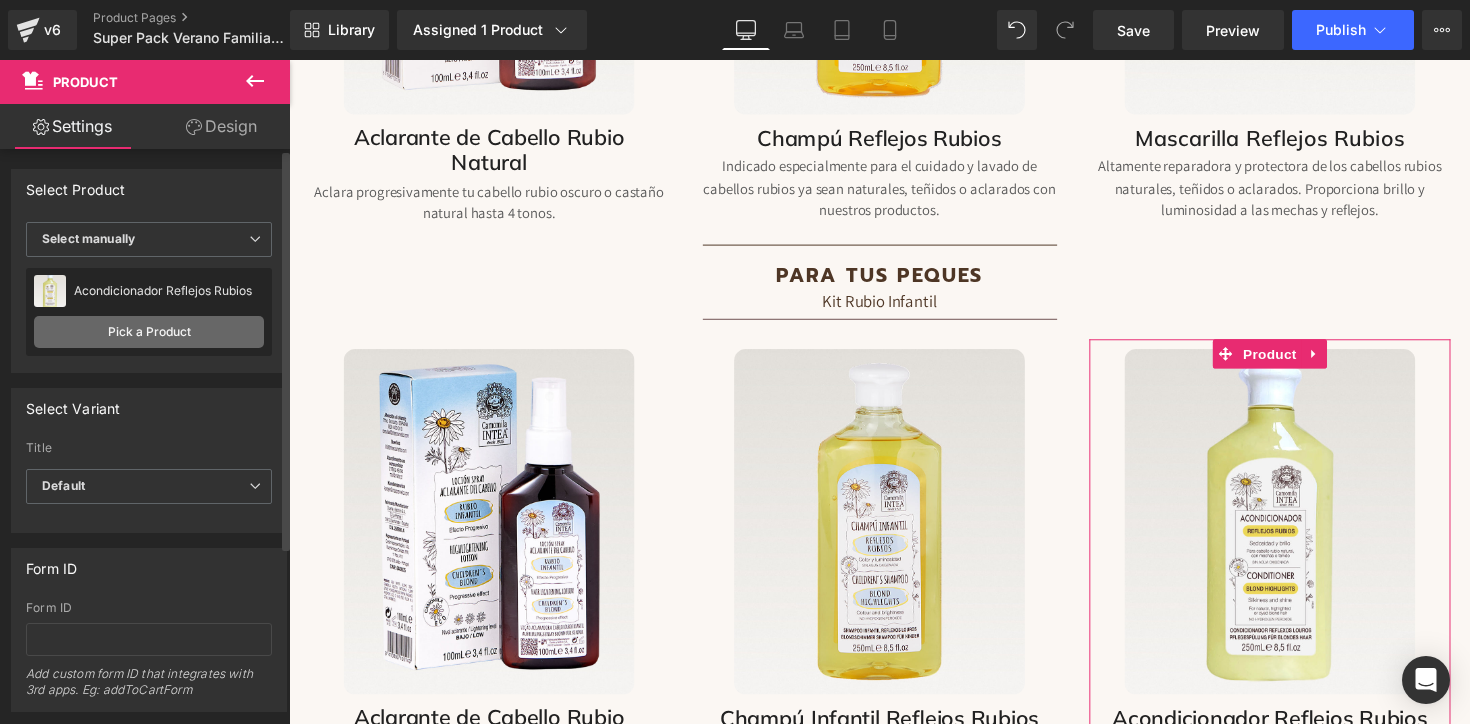 click on "Pick a Product" at bounding box center [149, 332] 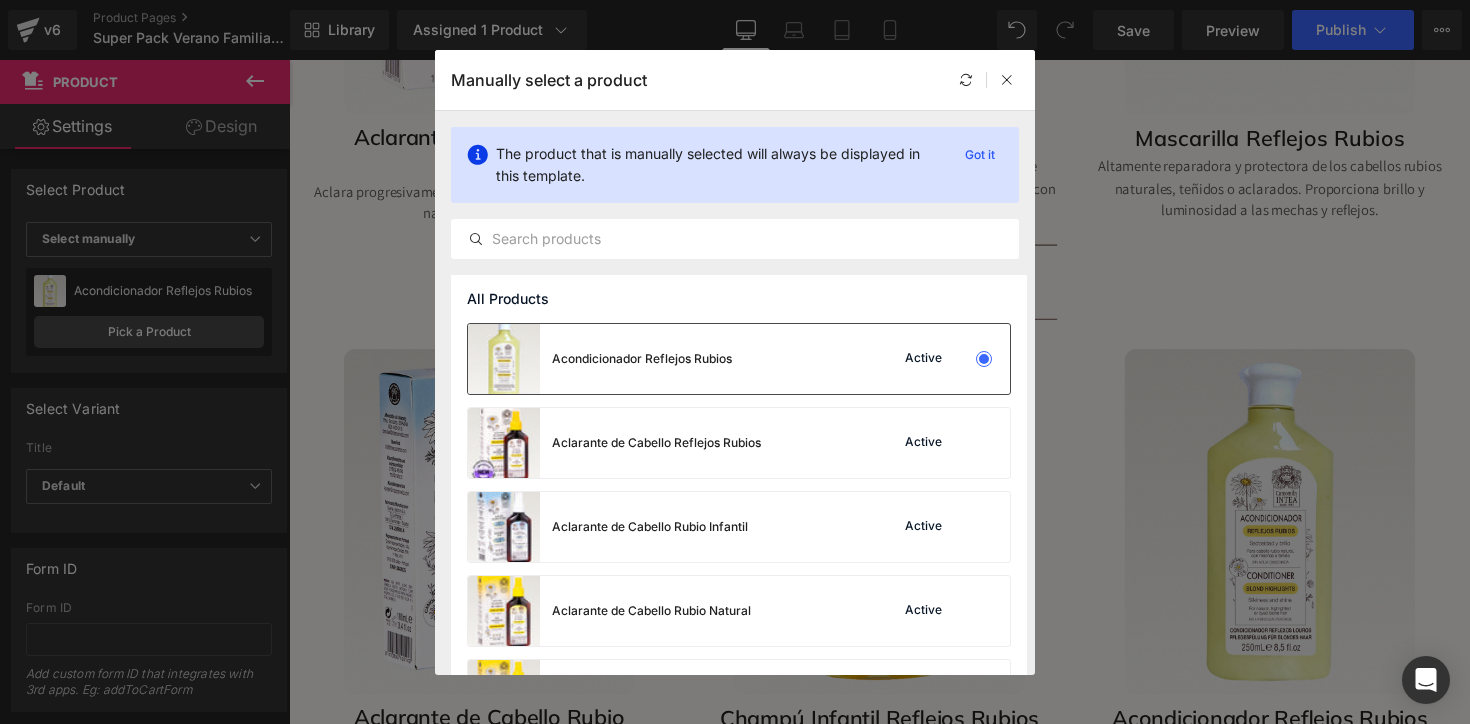 click on "Acondicionador Reflejos Rubios" at bounding box center [600, 359] 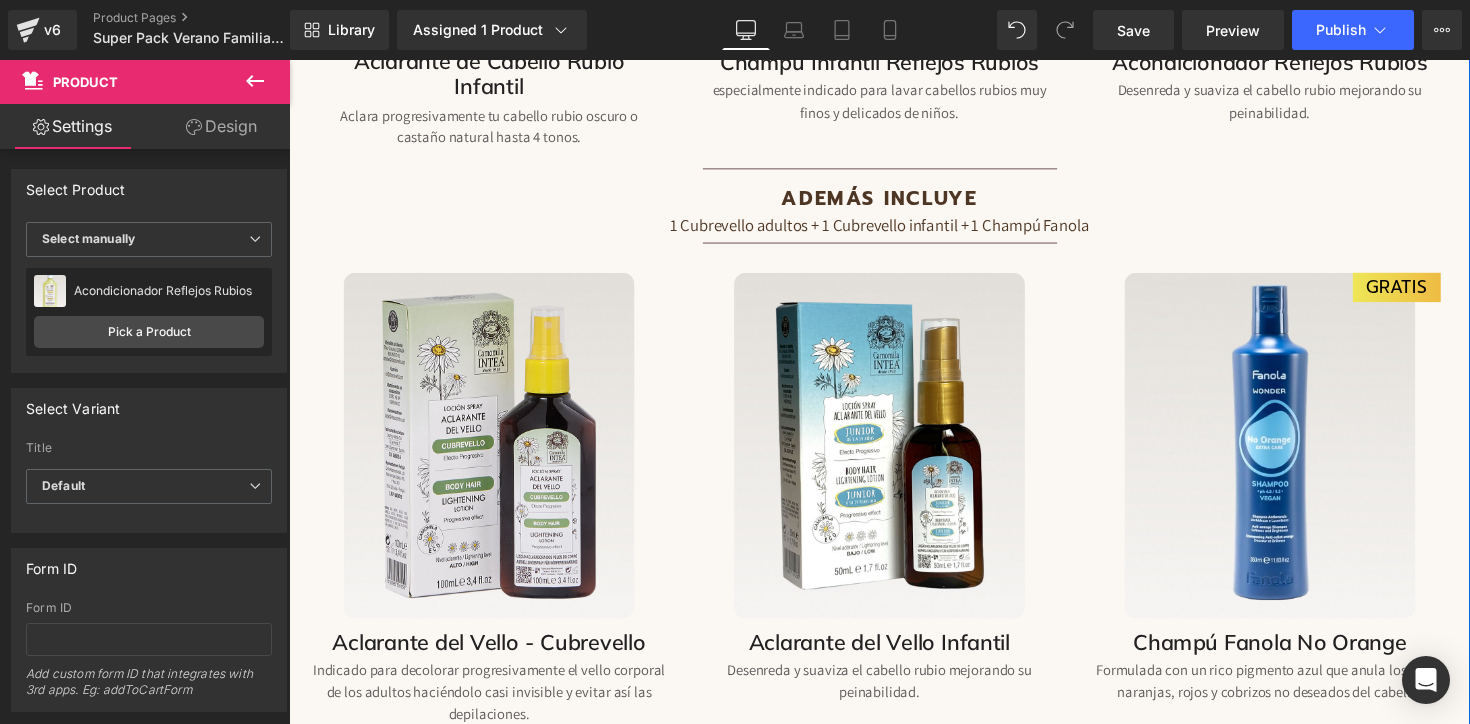 scroll, scrollTop: 2670, scrollLeft: 0, axis: vertical 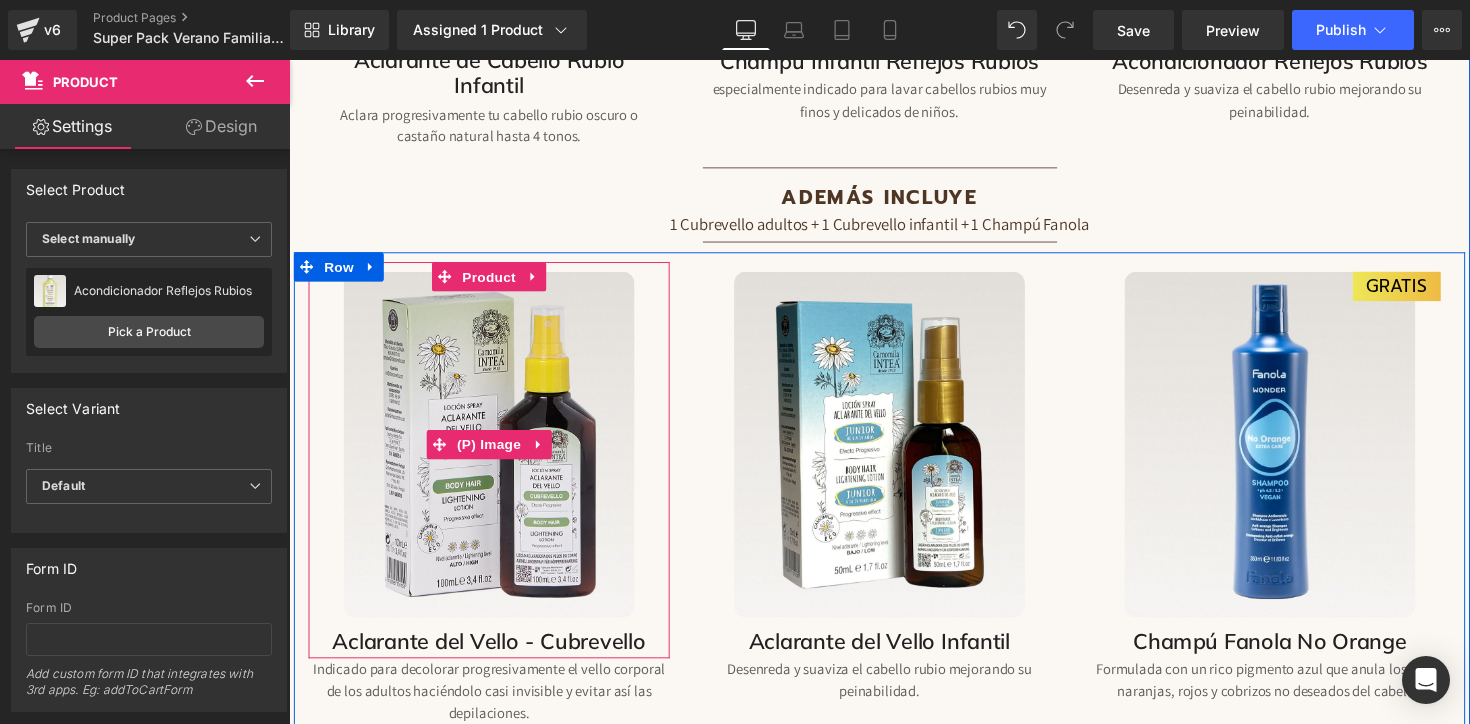 click on "GRATIS
(P) Image" at bounding box center [494, 454] 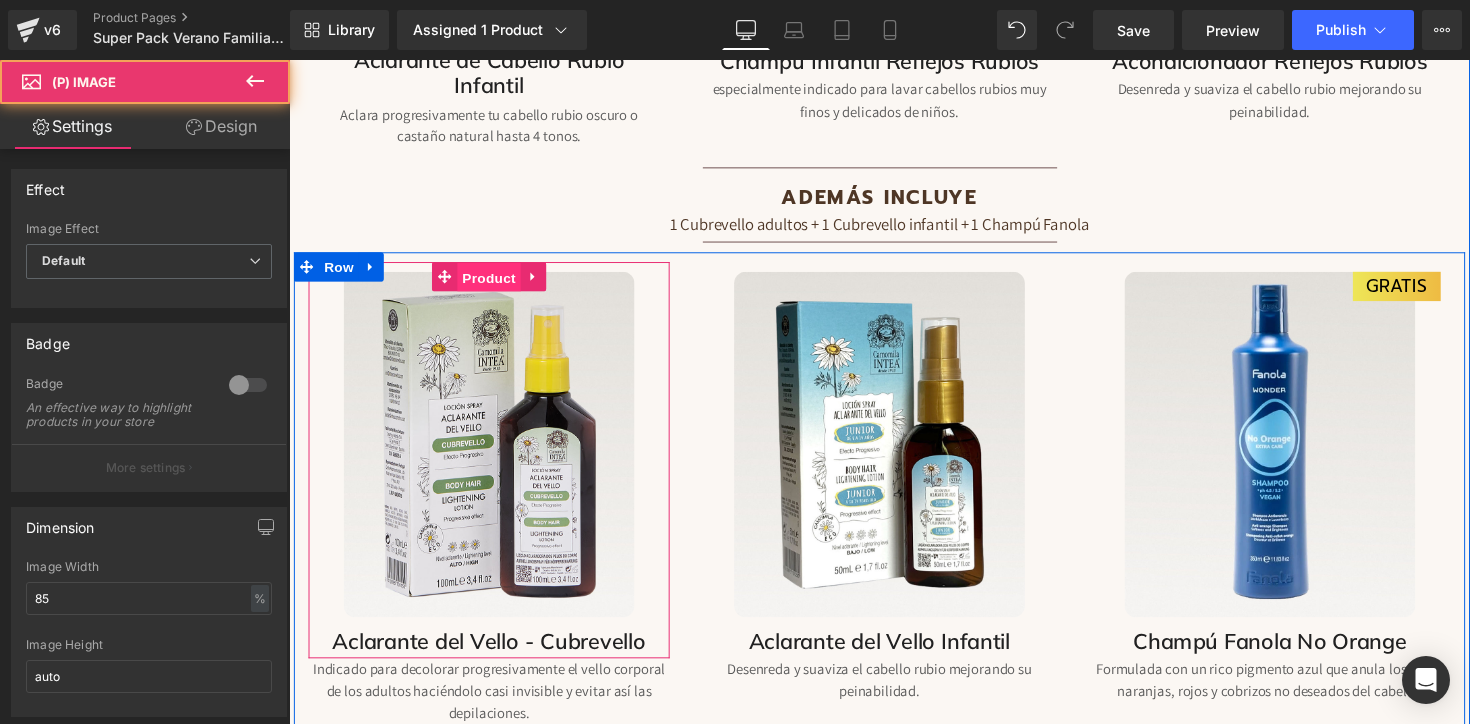click on "Product" at bounding box center [493, 283] 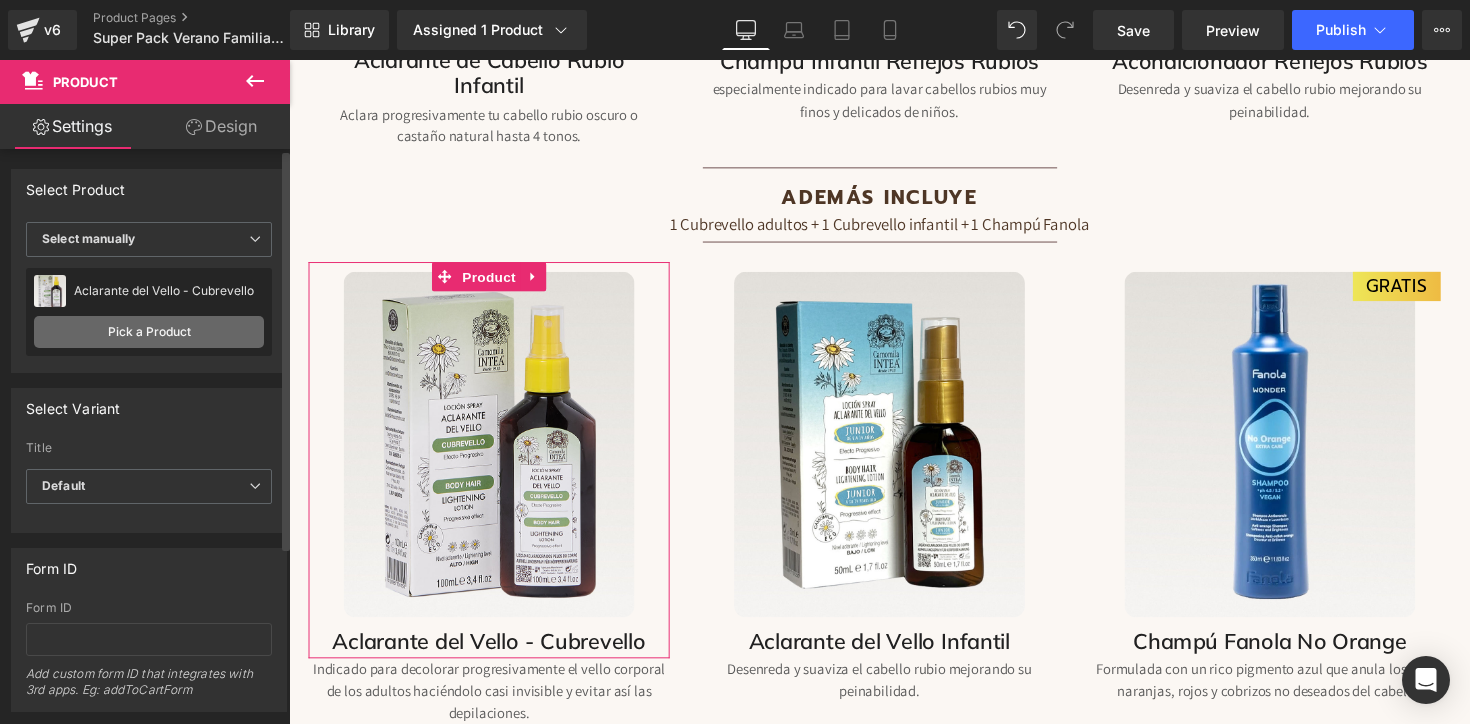 click on "Pick a Product" at bounding box center [149, 332] 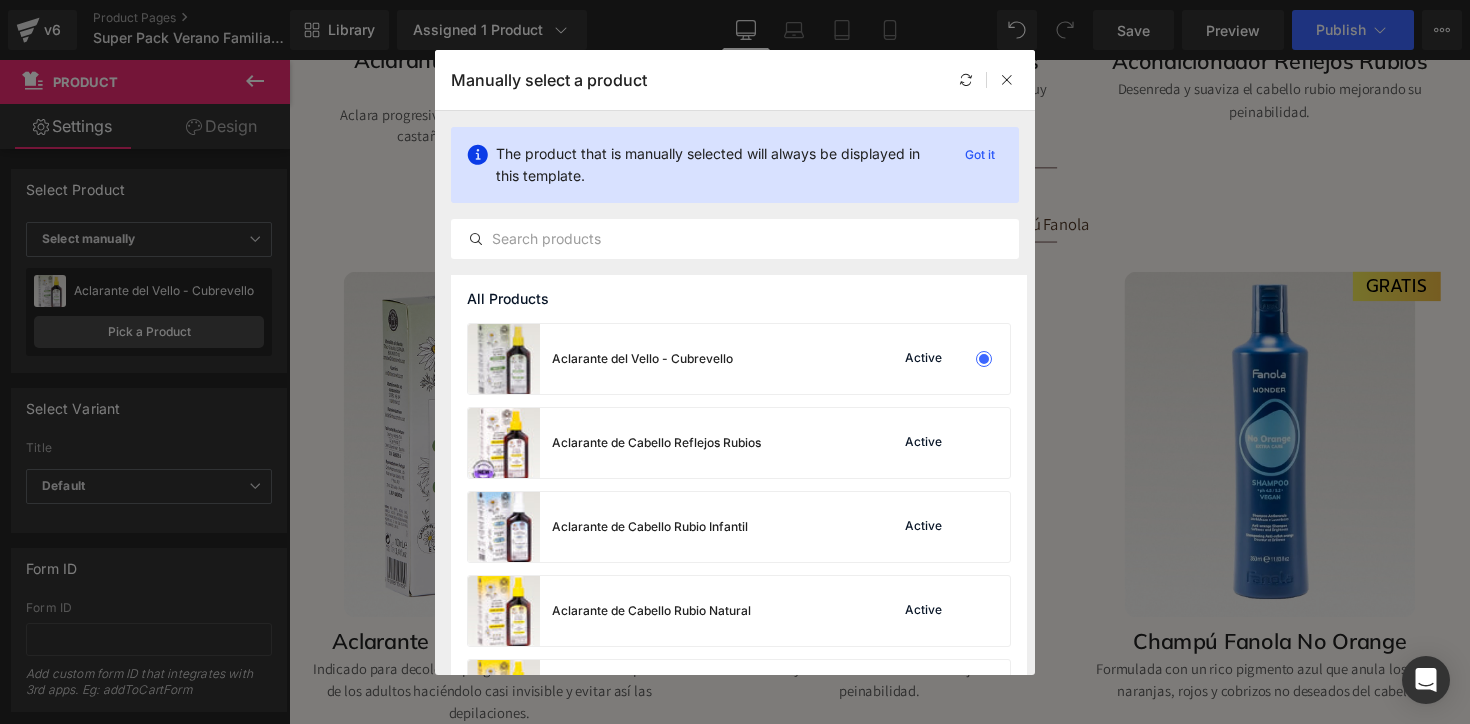 scroll, scrollTop: 0, scrollLeft: 0, axis: both 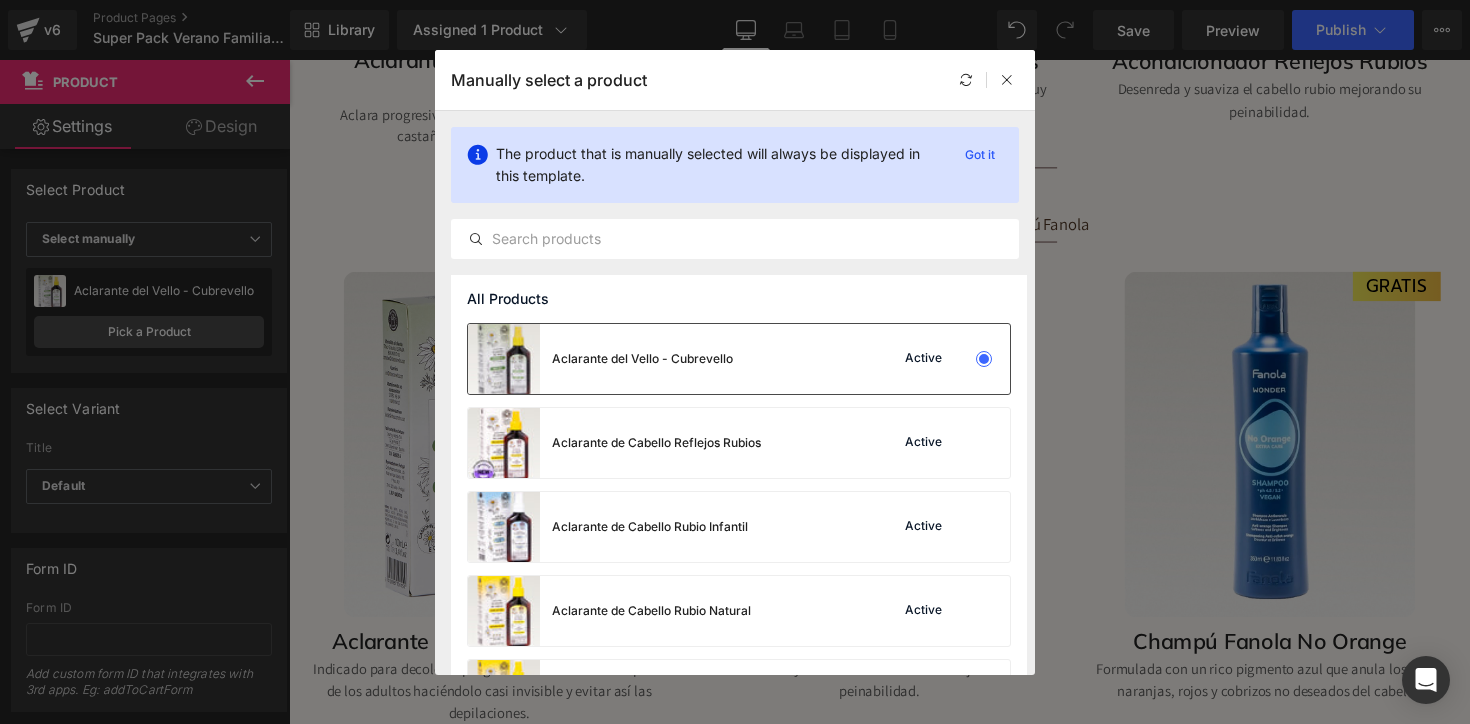 click on "Aclarante del Vello - Cubrevello" at bounding box center [642, 359] 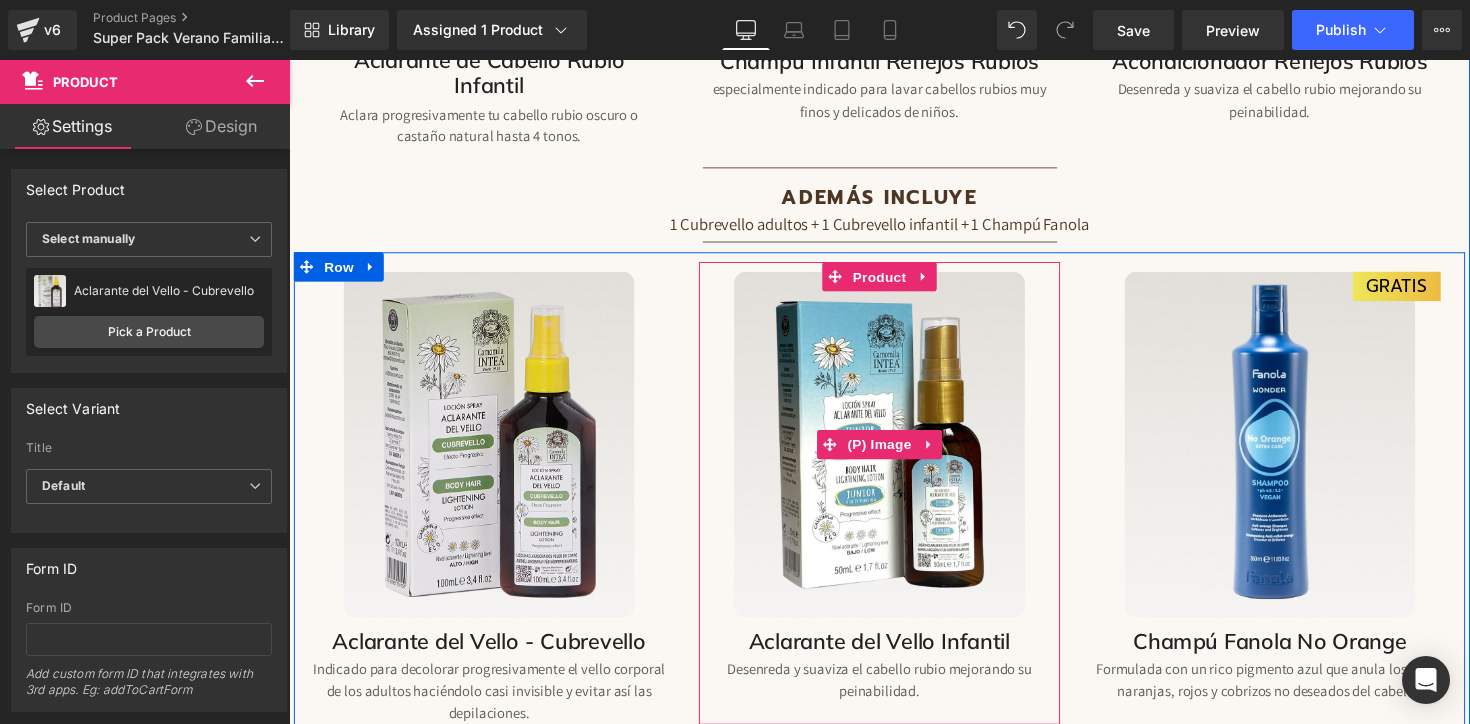 click at bounding box center (893, 454) 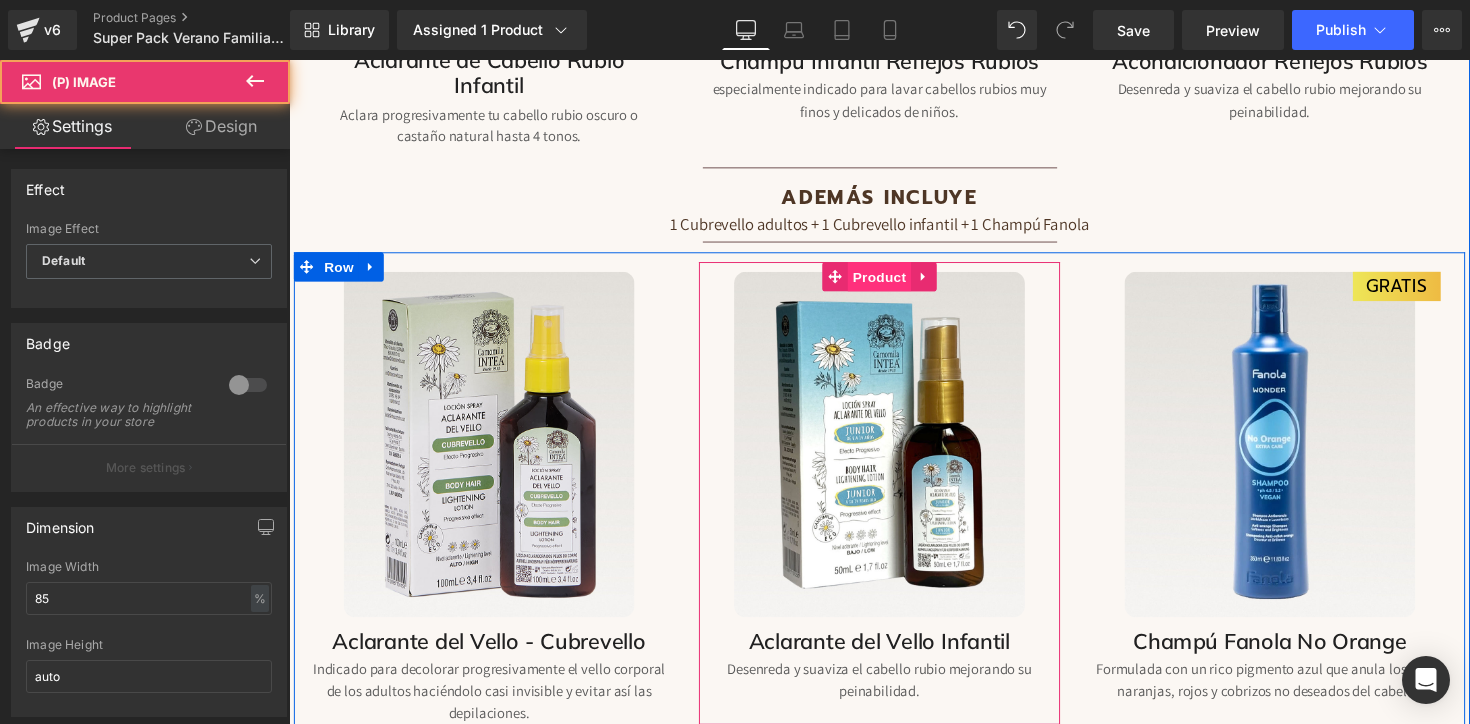 click on "Product" at bounding box center [893, 282] 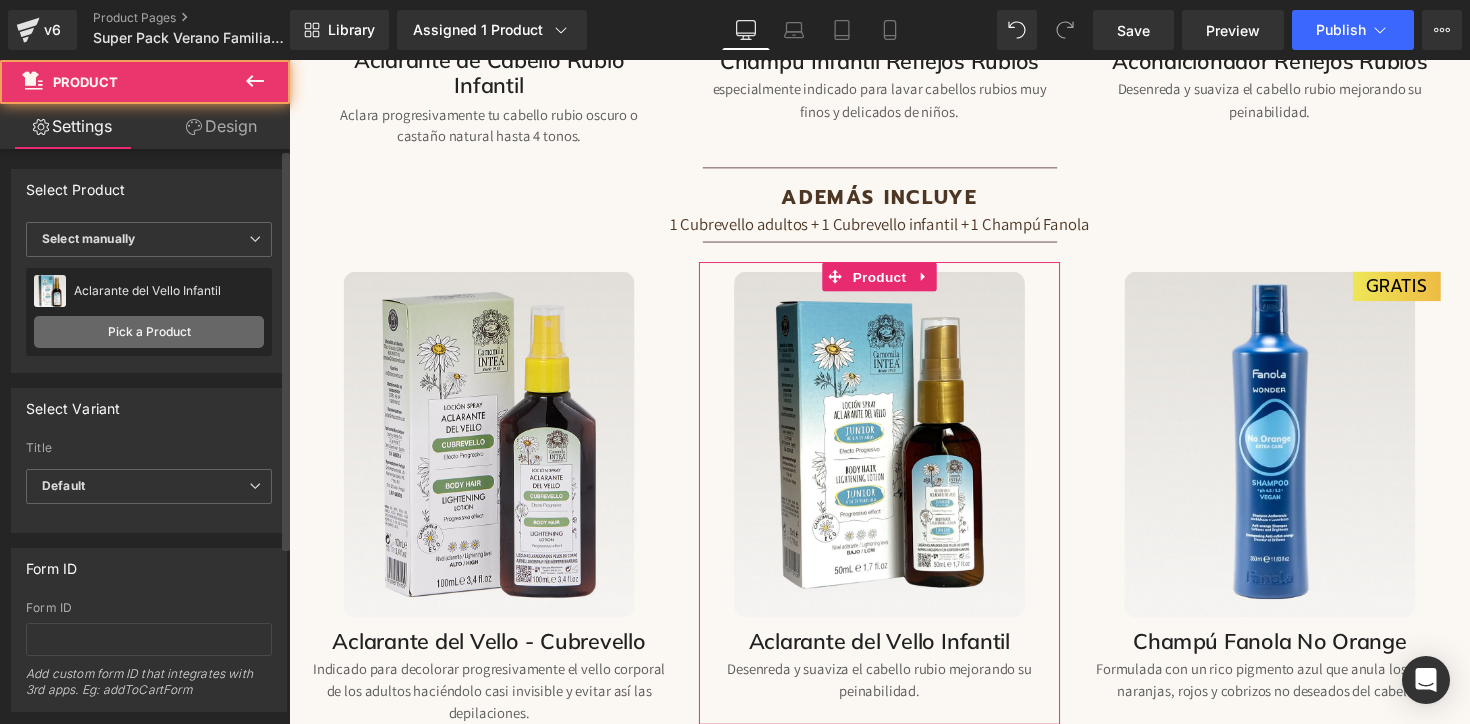 click on "Pick a Product" at bounding box center (149, 332) 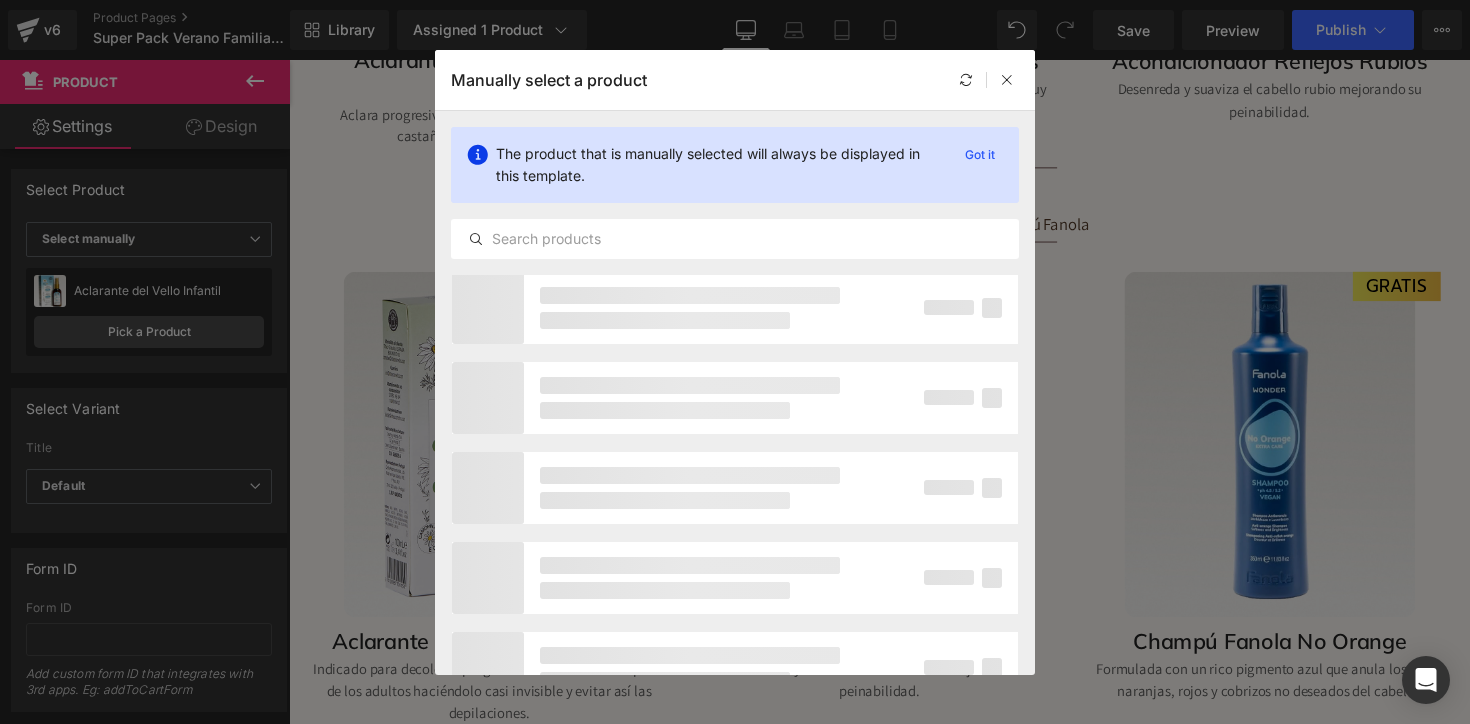 scroll, scrollTop: 0, scrollLeft: 0, axis: both 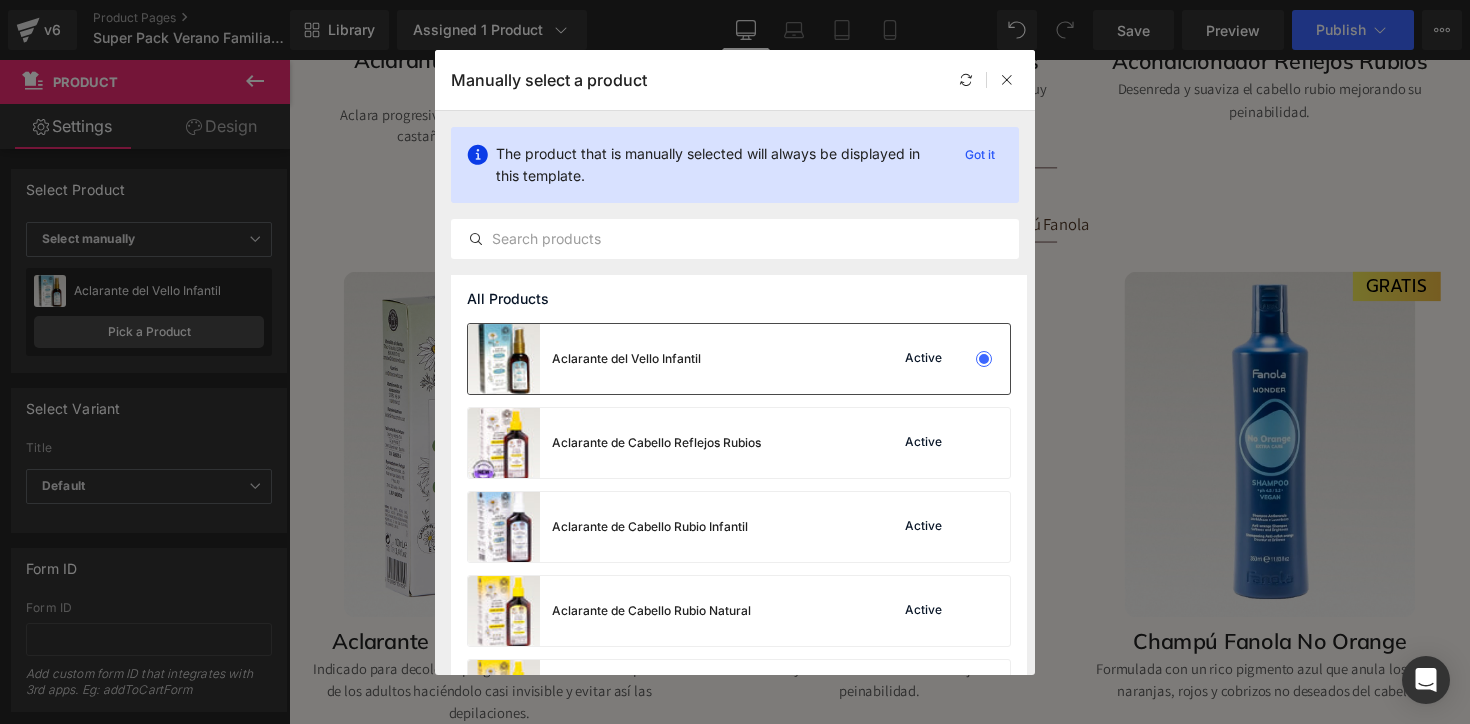 click on "Aclarante del Vello Infantil Active" at bounding box center (739, 359) 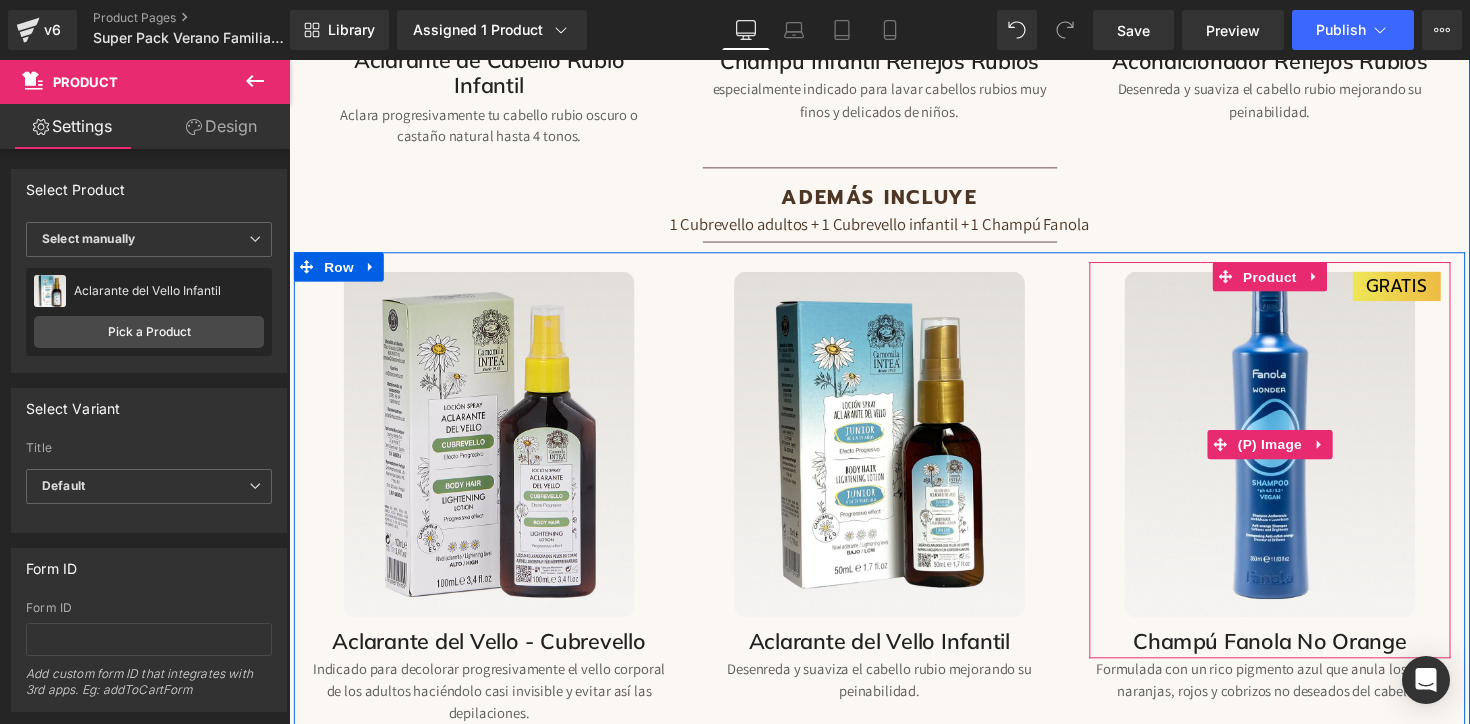 click at bounding box center [1293, 454] 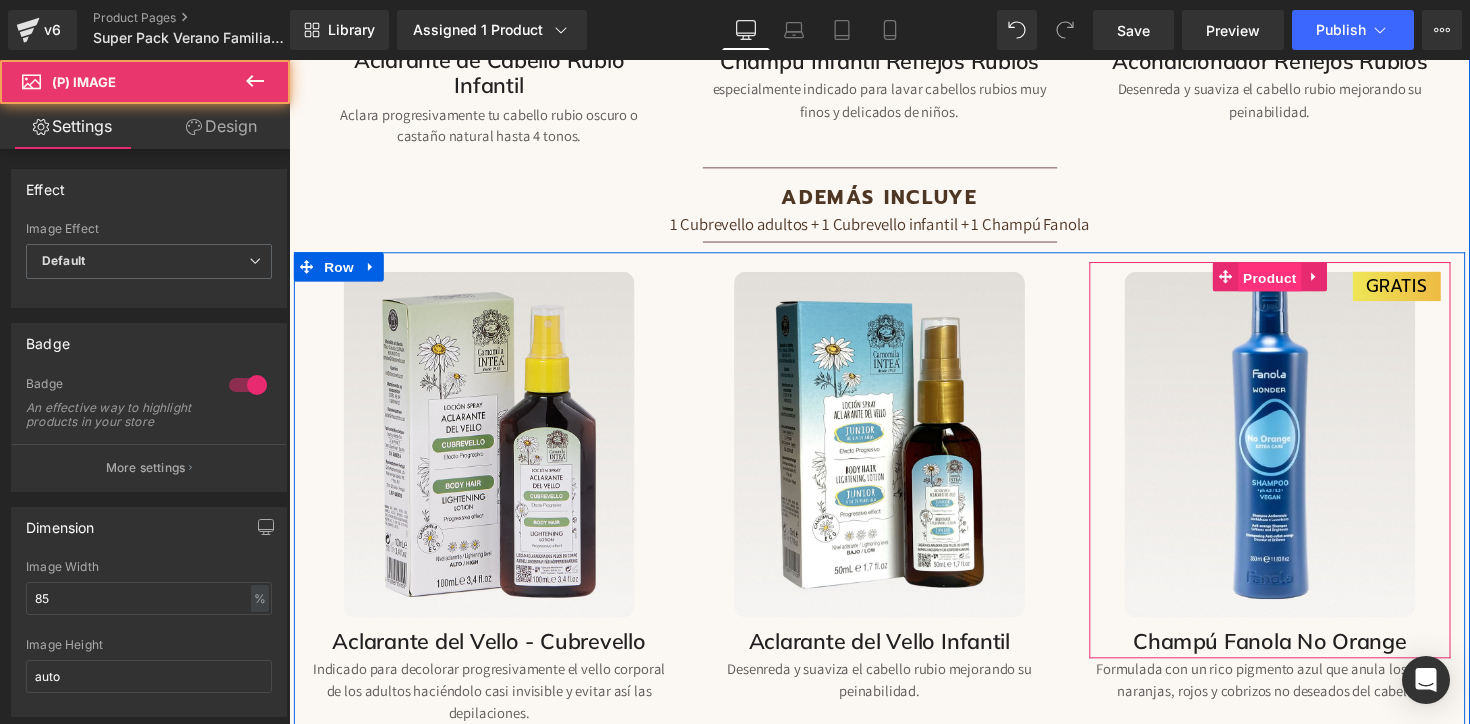 click on "Product" at bounding box center (1293, 283) 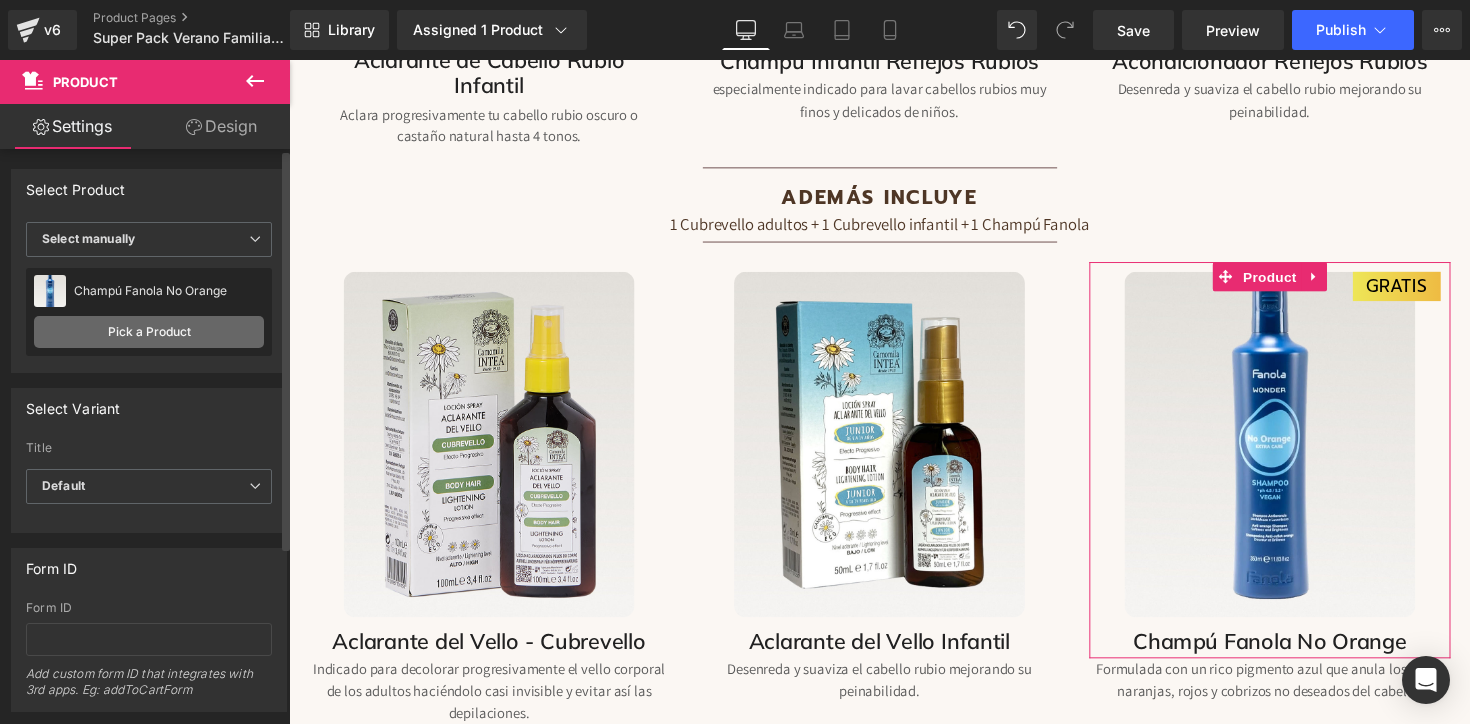 click on "Pick a Product" at bounding box center (149, 332) 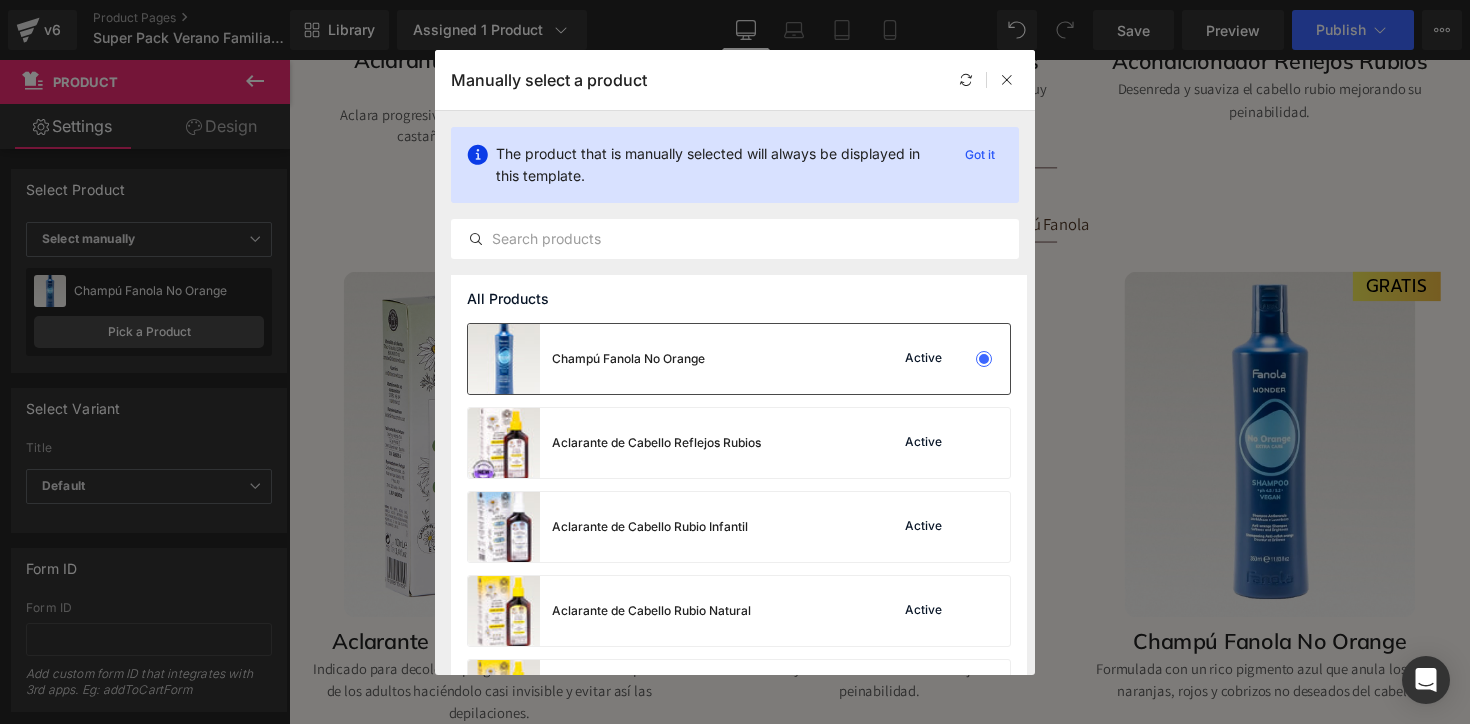 click on "Champú Fanola No Orange" at bounding box center (628, 359) 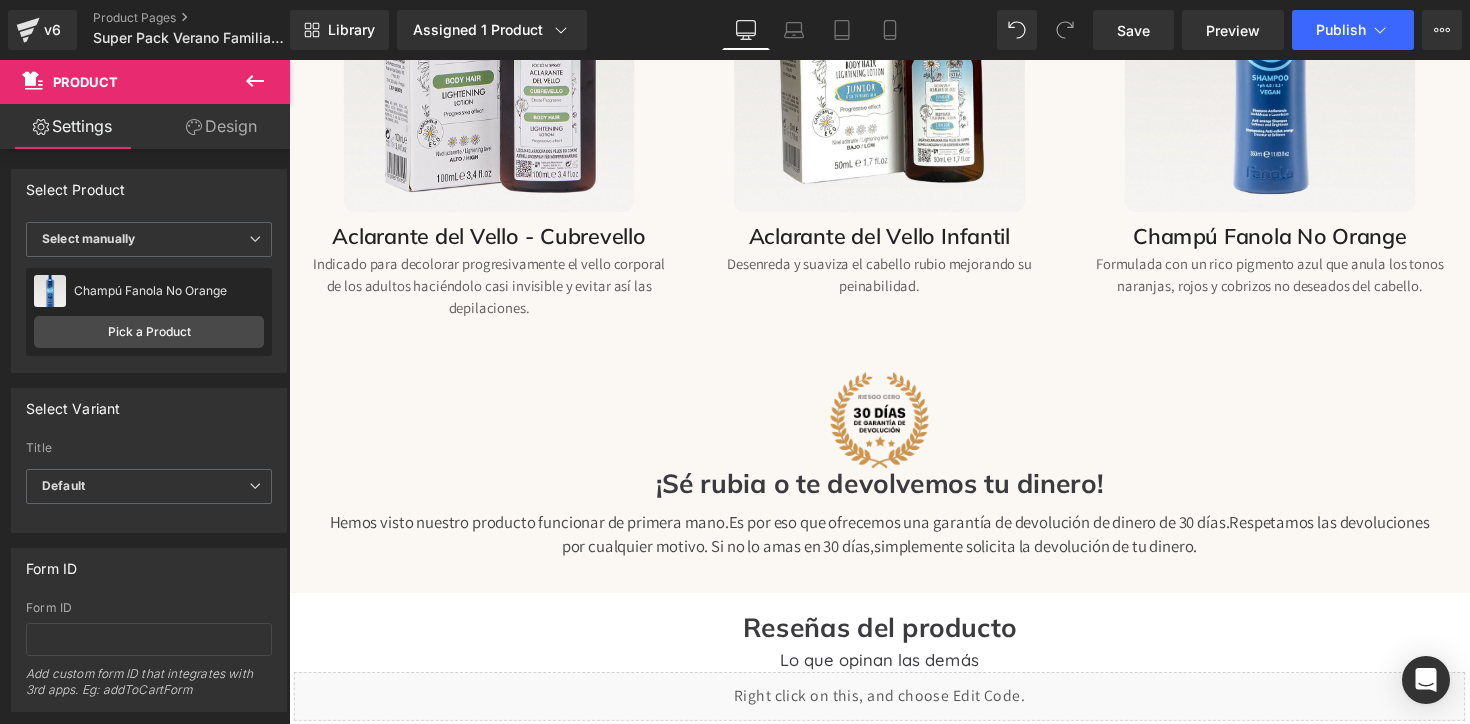 scroll, scrollTop: 3096, scrollLeft: 0, axis: vertical 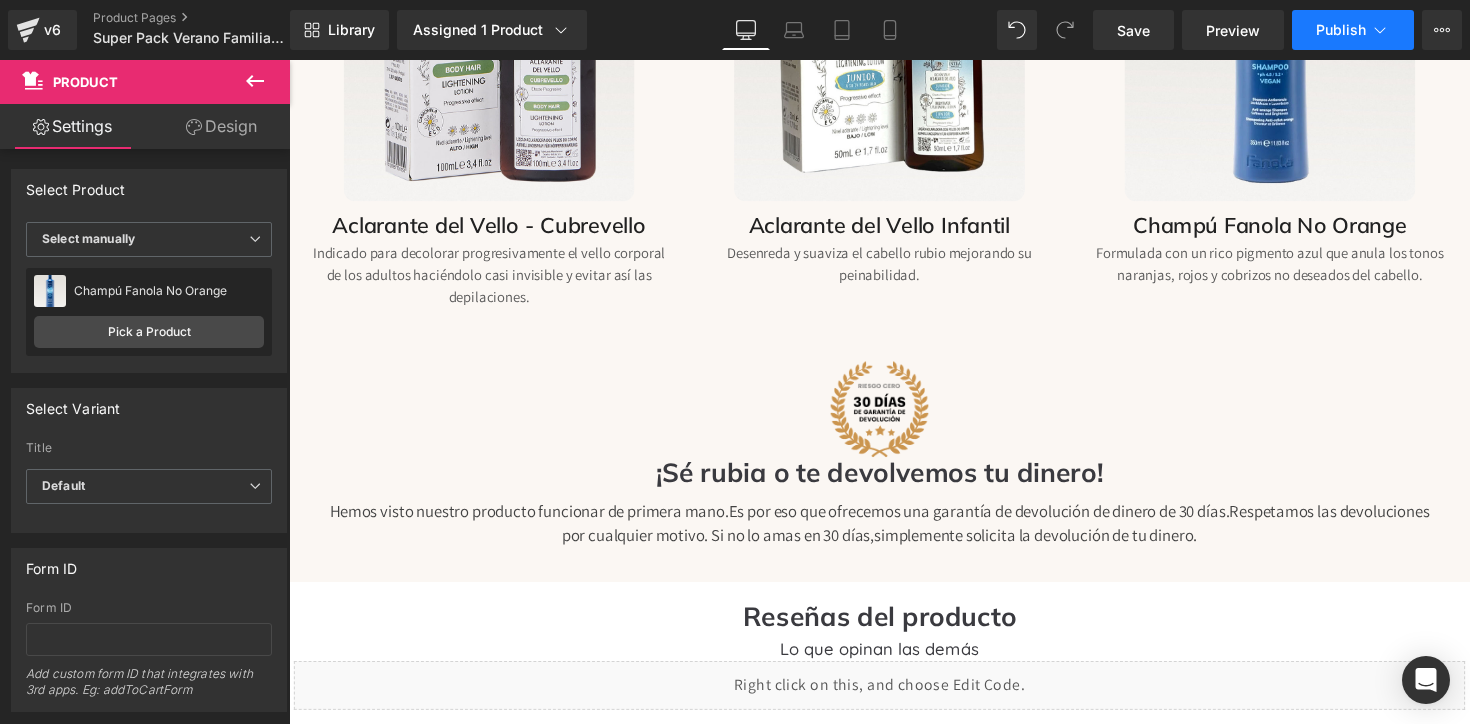 click on "Publish" at bounding box center [1353, 30] 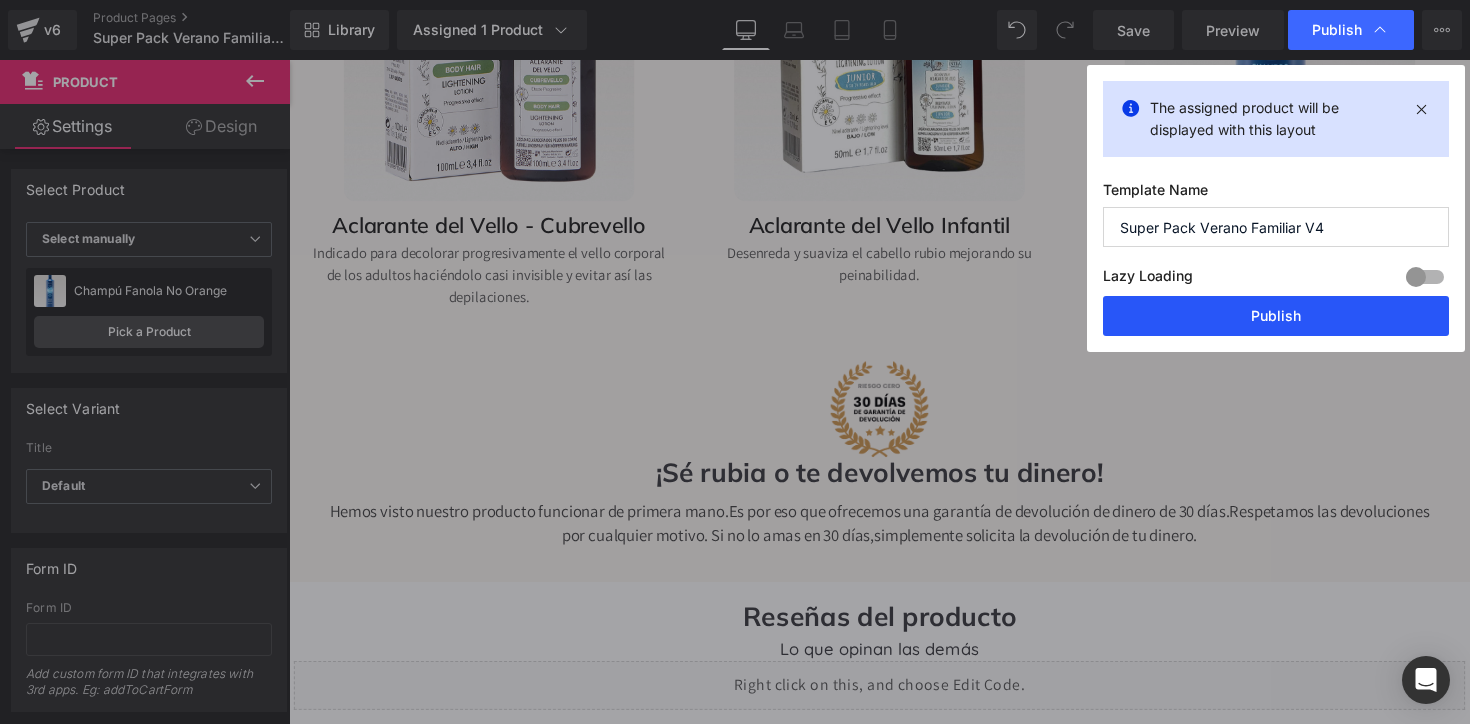drag, startPoint x: 1234, startPoint y: 334, endPoint x: 438, endPoint y: 128, distance: 822.2238 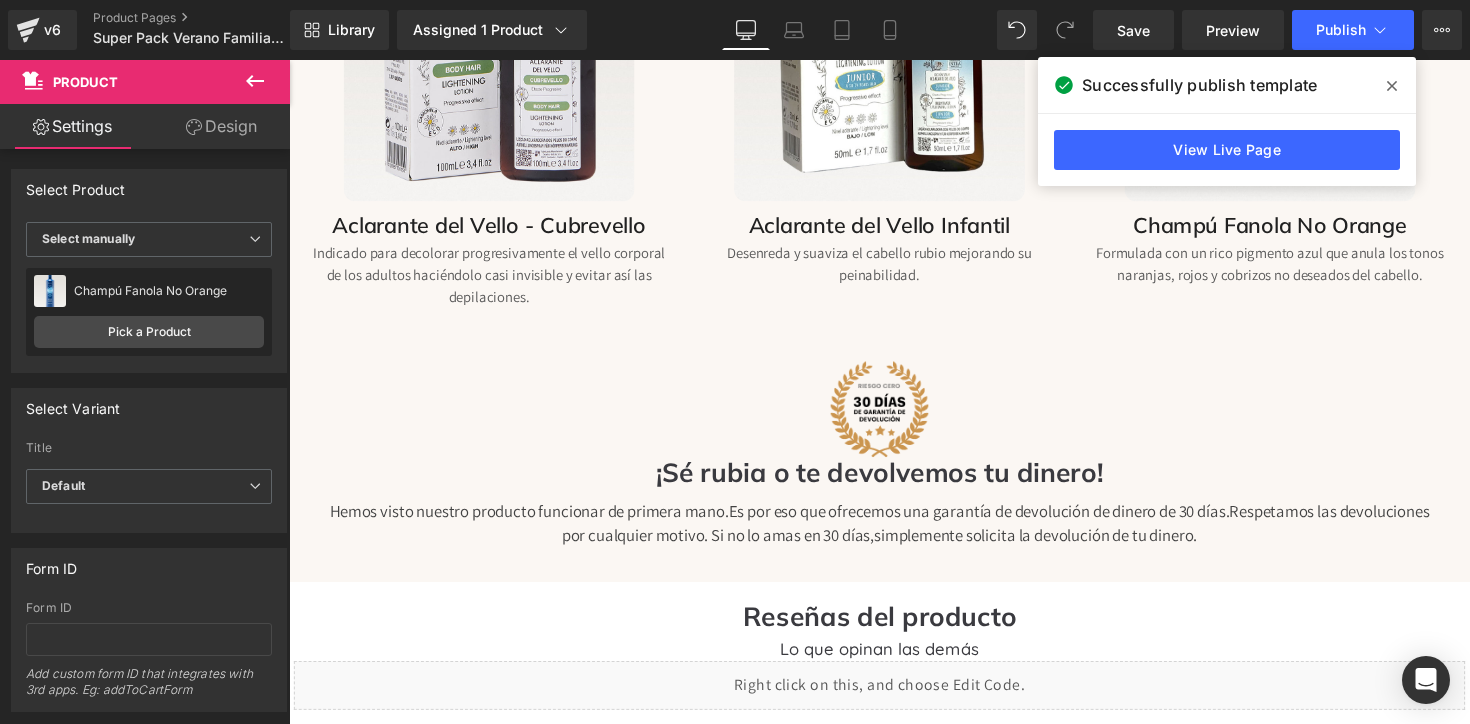 click 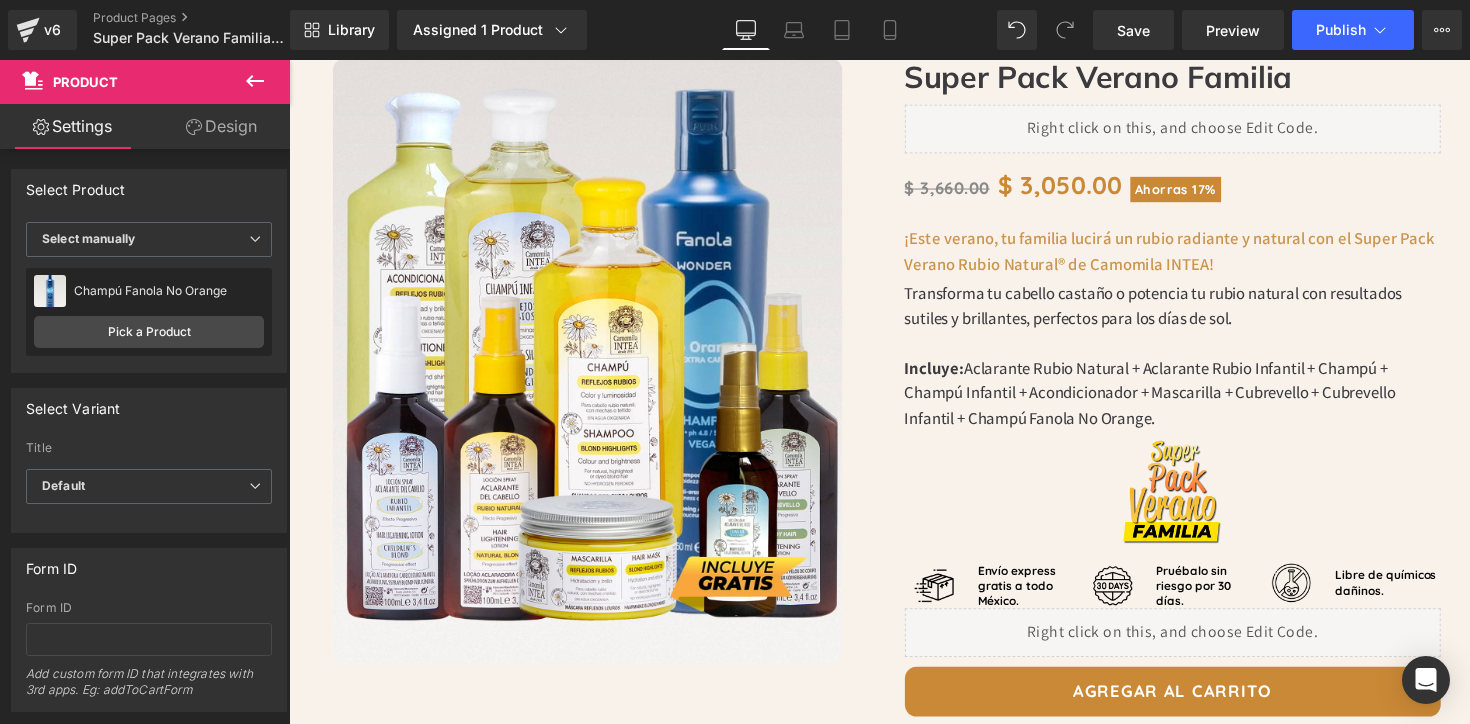 scroll, scrollTop: 0, scrollLeft: 0, axis: both 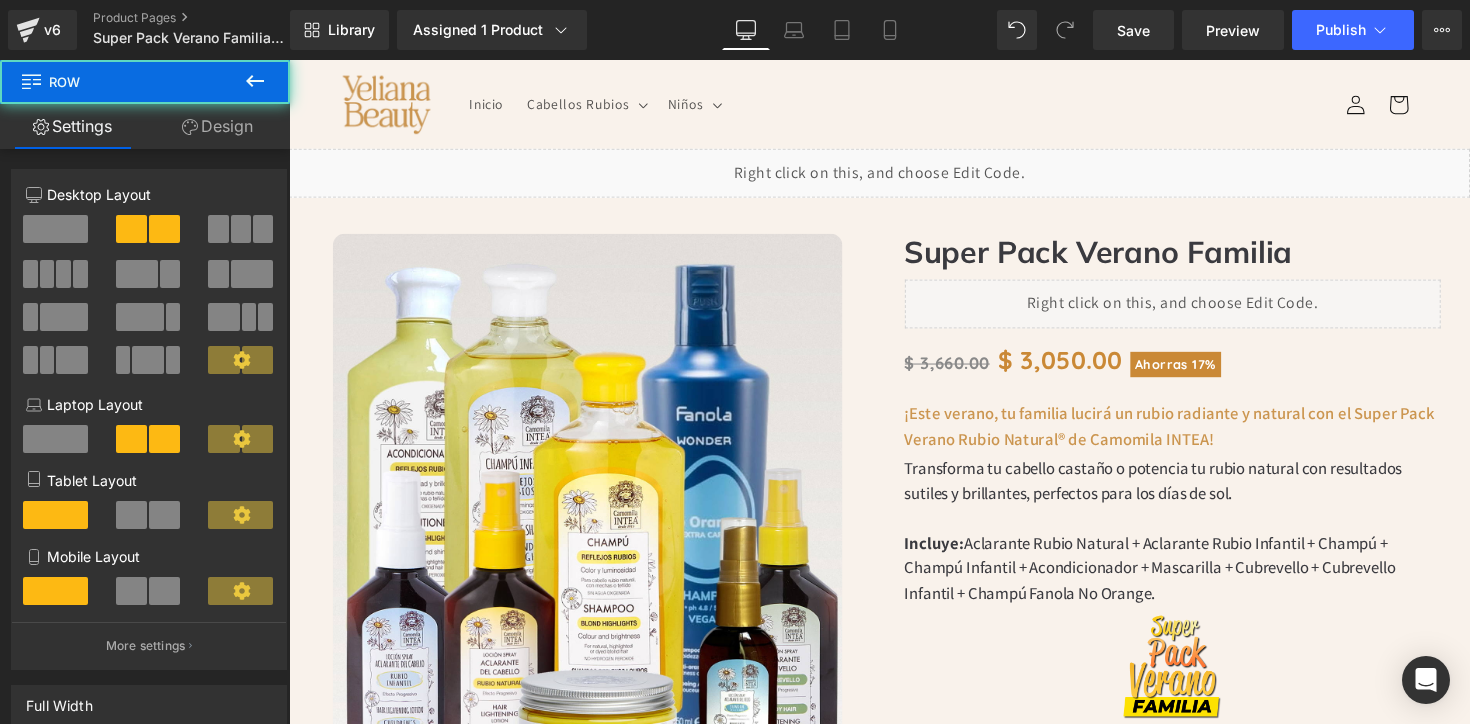 click on "Image         Row         Image         Row         Super Pack Verano Familia Heading         Liquid         Image         Sold out Text Block         Row
$ 3,660.00
$ 3,050.00
Ahorras
17%
(P) Price Row         ¡Este verano, tu familia lucirá un rubio radiante y natural con el Super Pack Verano Rubio Natural® de Camomila INTEA! Text Block         Transforma tu cabello castaño o potencia tu rubio natural con resultados sutiles y brillantes, perfectos para los días de sol. Incluye:  Aclarante Rubio Natural + Aclarante Rubio Infantil + Champú + Champú Infantil + Acondicionador + Mascarilla + Cubrevello + Cubrevello Infantil + Champú Fanola No Orange. Text Block         Image         Image         Text Block         Row" at bounding box center [894, 899] 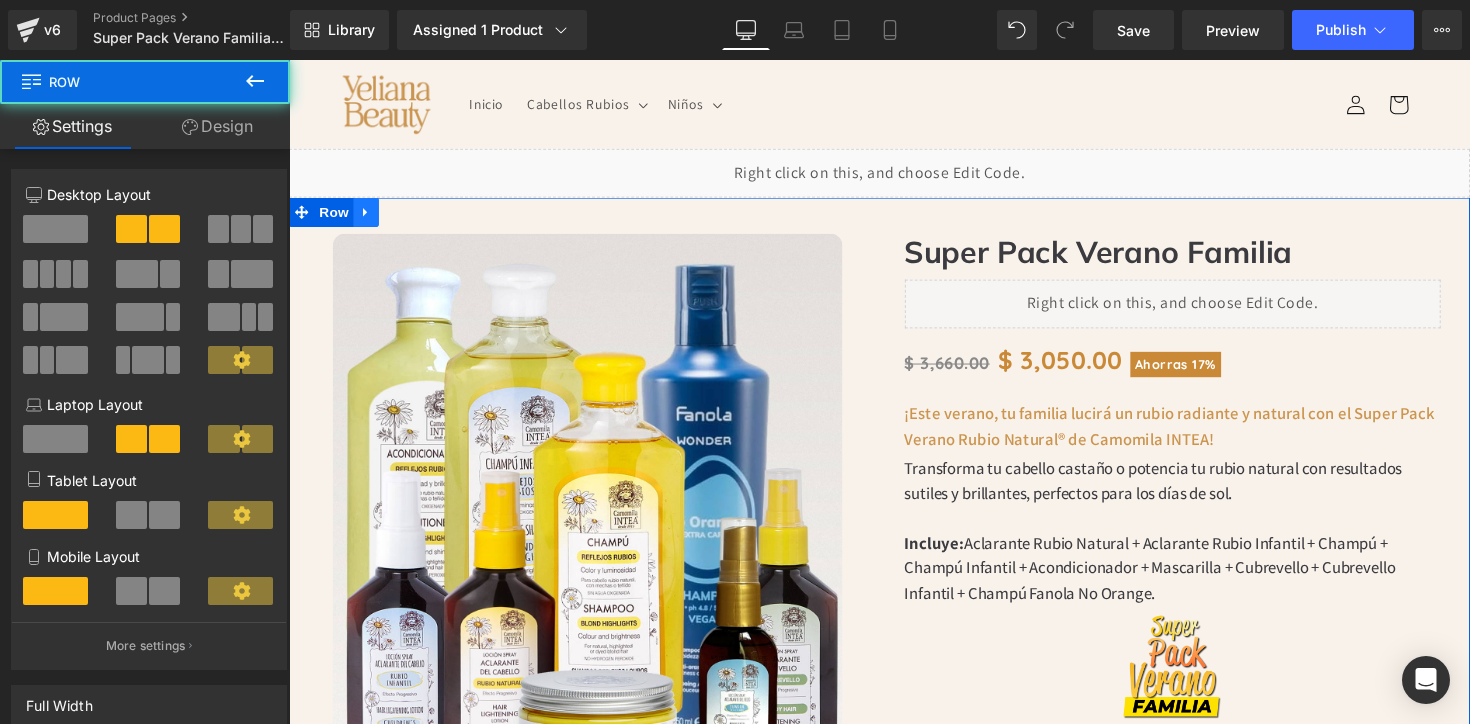 click 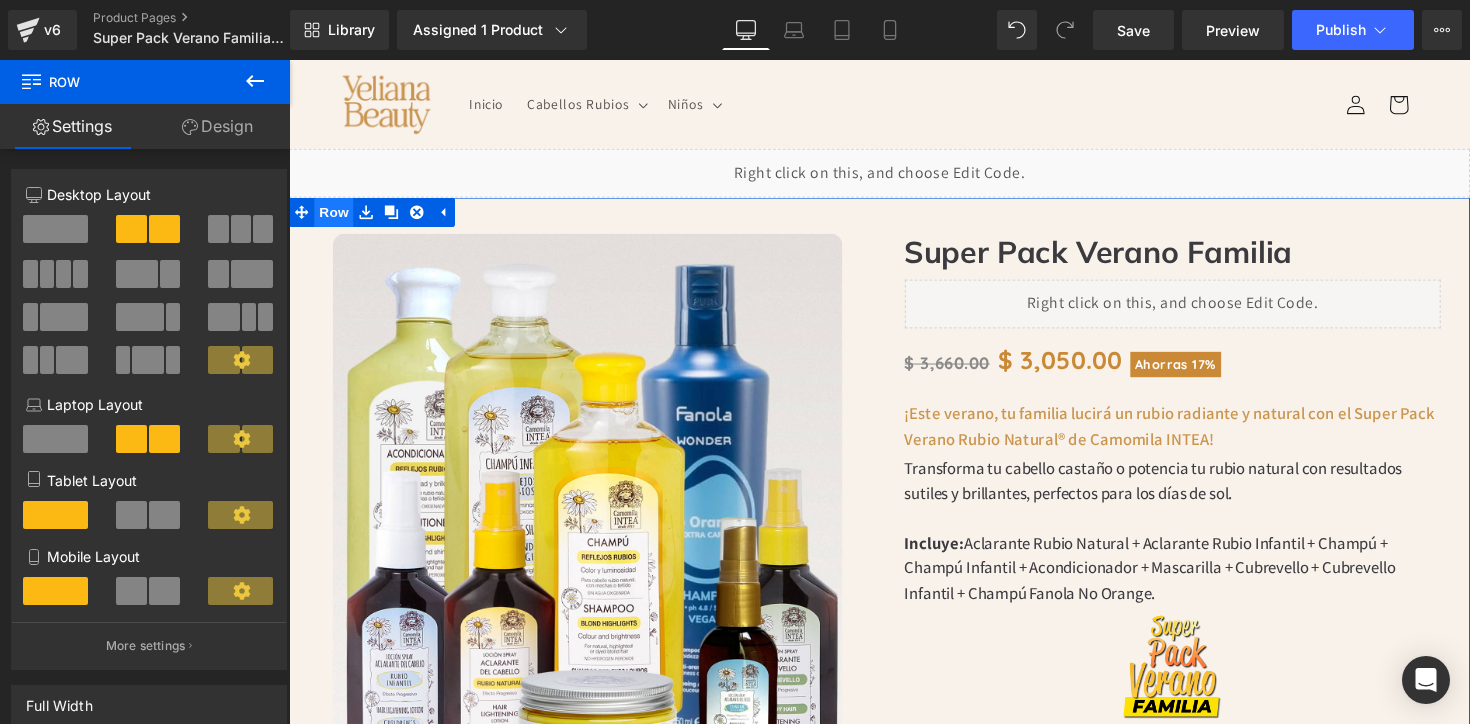 click on "Row" at bounding box center (335, 216) 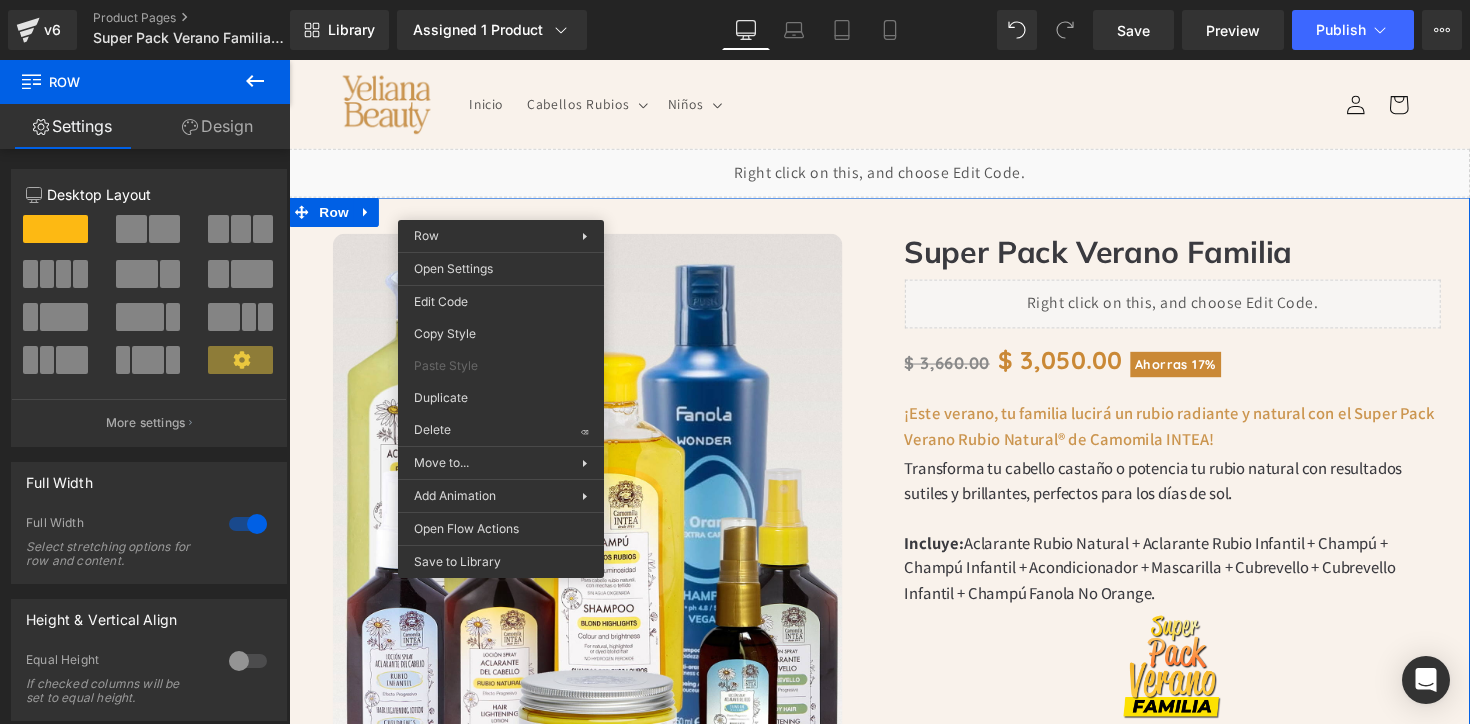 click at bounding box center [924, 253] 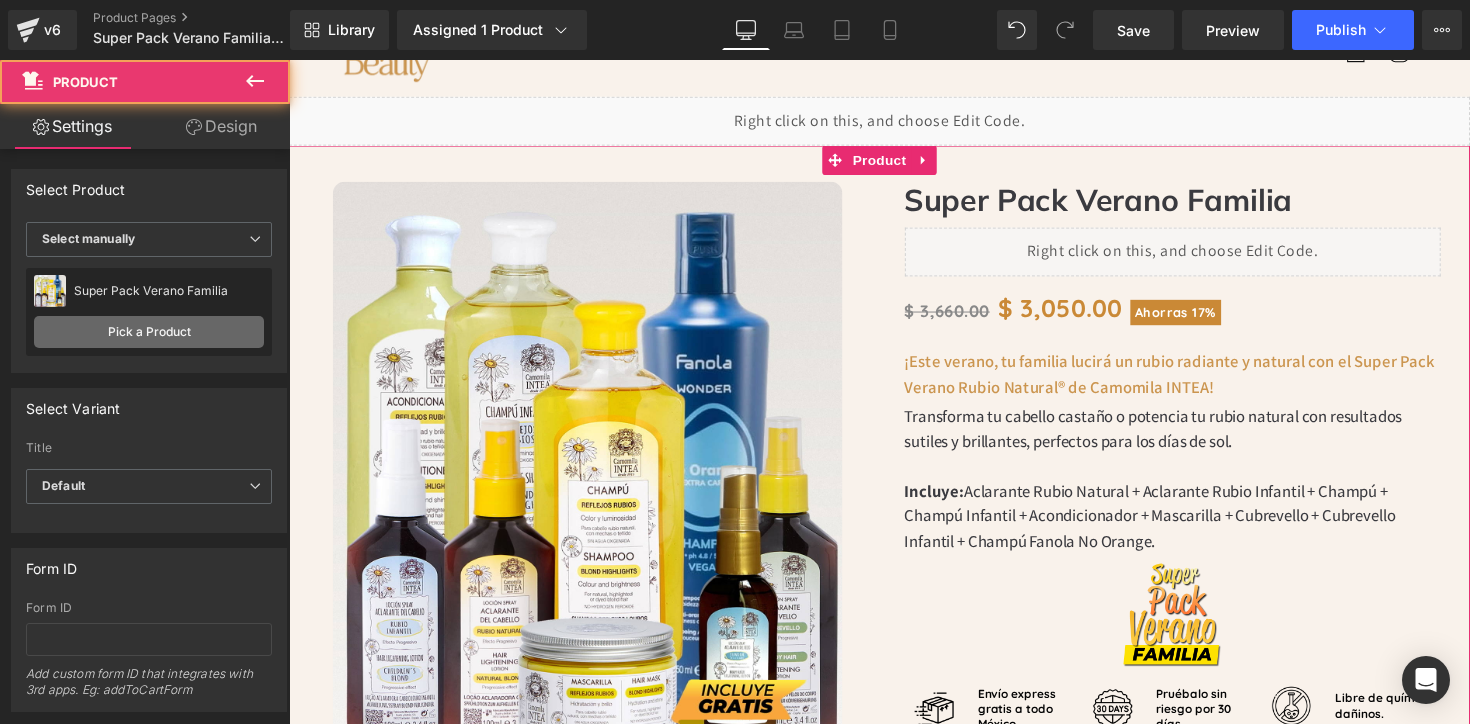 scroll, scrollTop: 61, scrollLeft: 0, axis: vertical 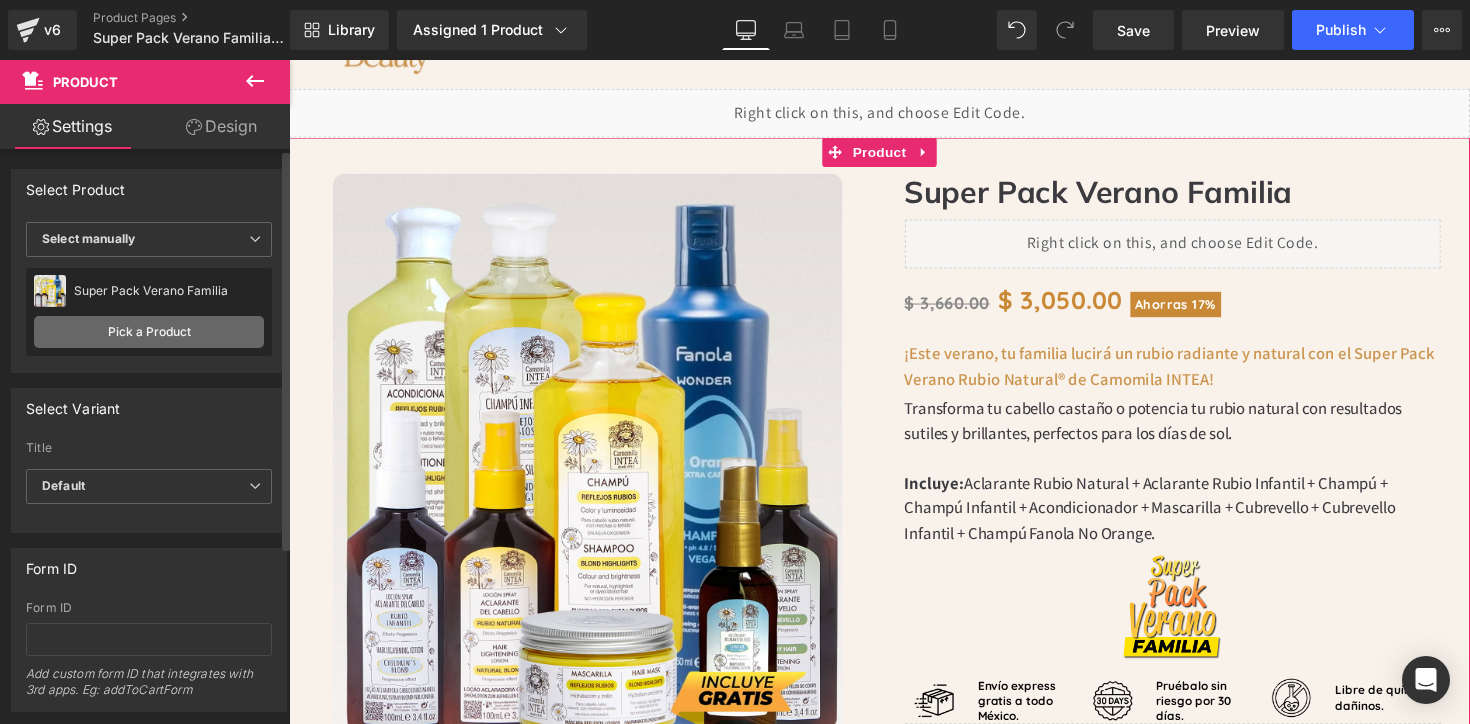 click on "Pick a Product" at bounding box center (149, 332) 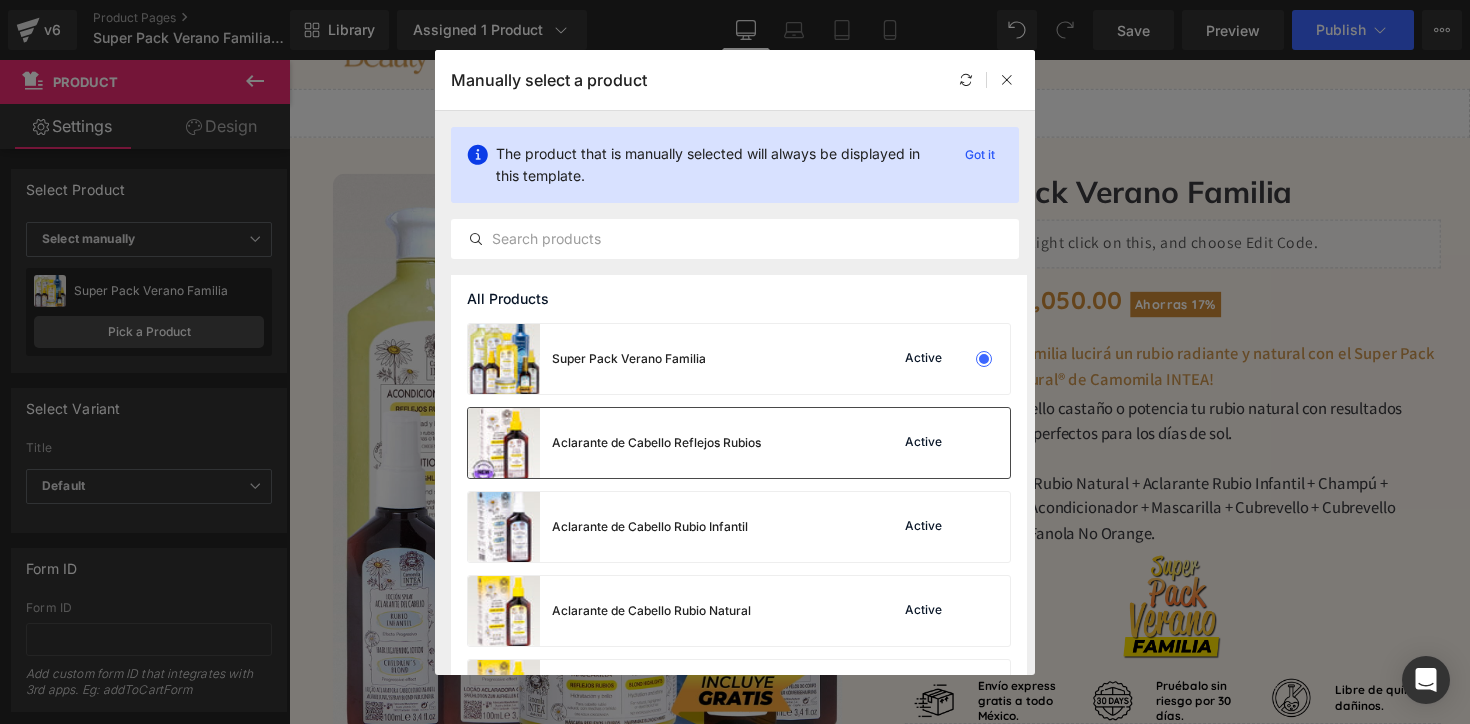 click on "Aclarante de Cabello Reflejos Rubios" at bounding box center (614, 443) 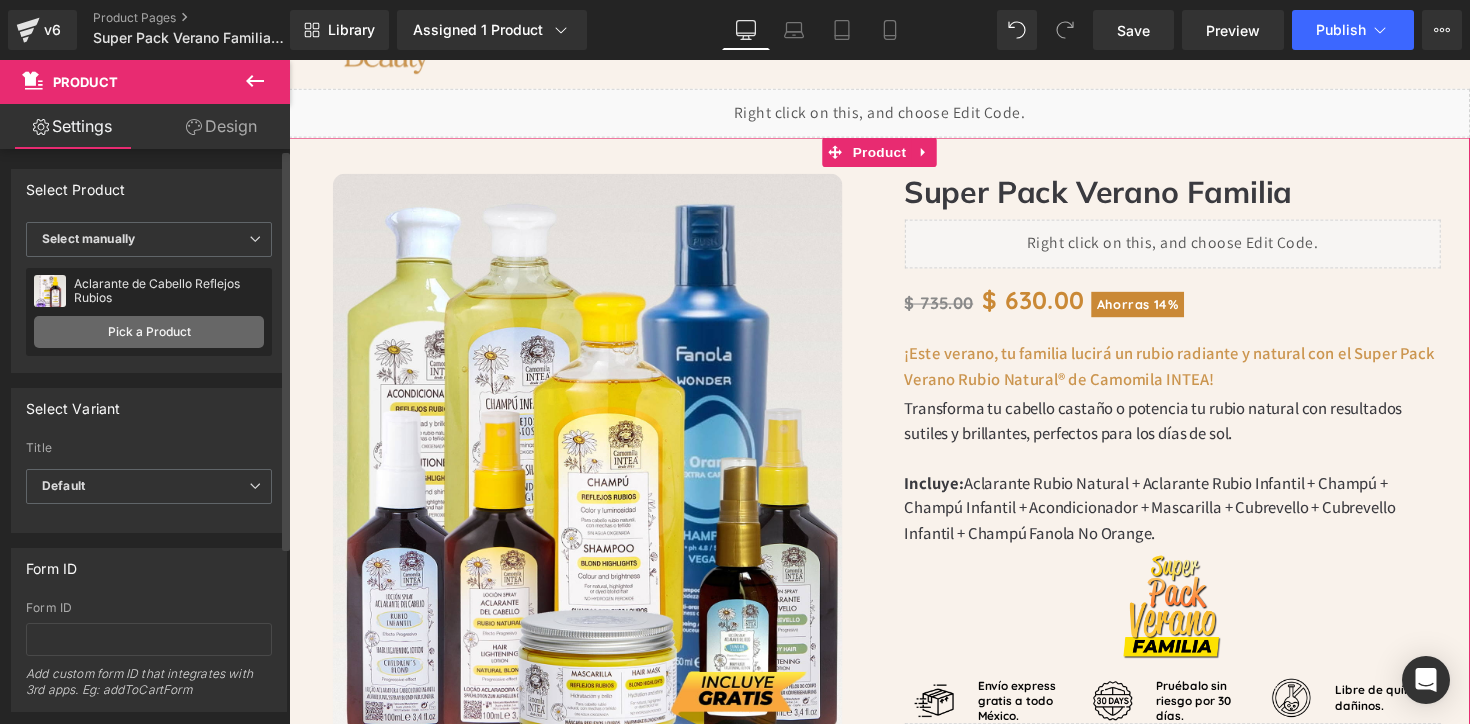 click on "Pick a Product" at bounding box center (149, 332) 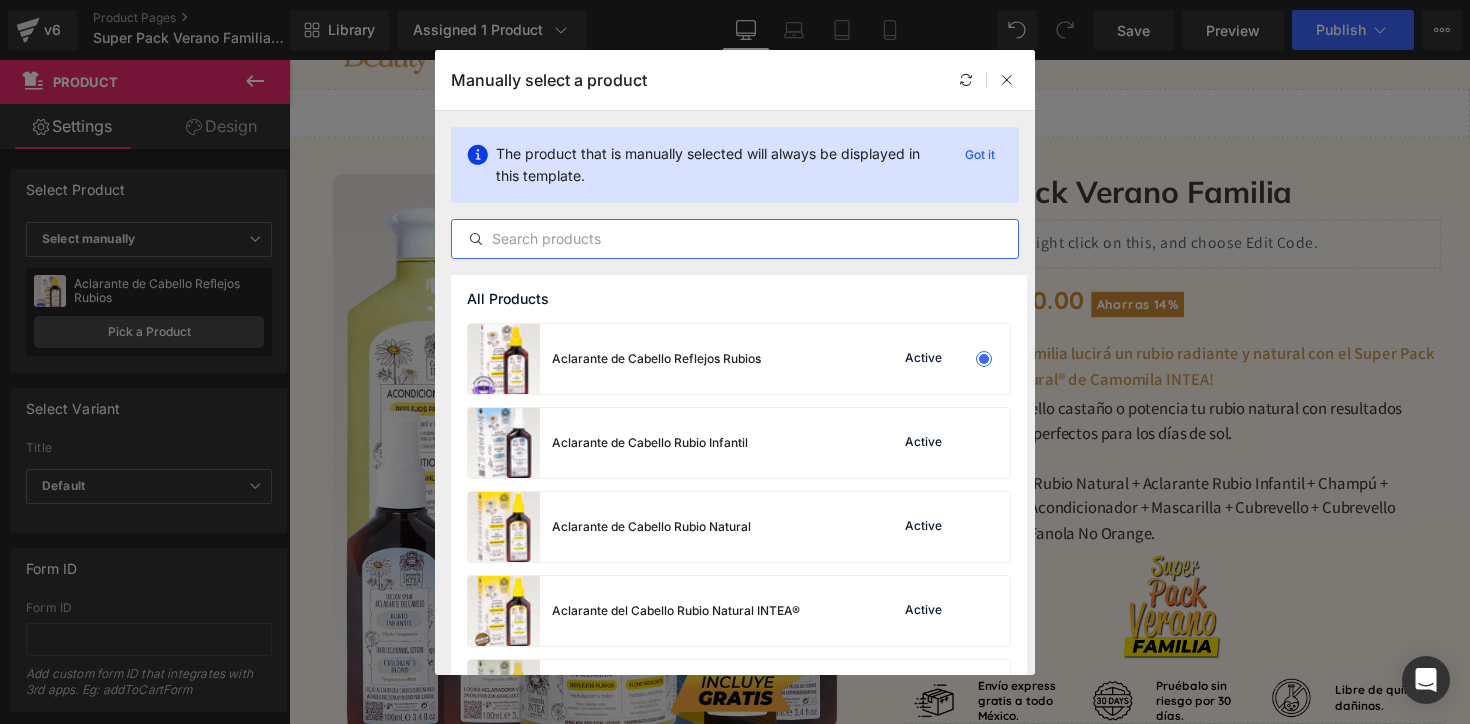 click at bounding box center [735, 239] 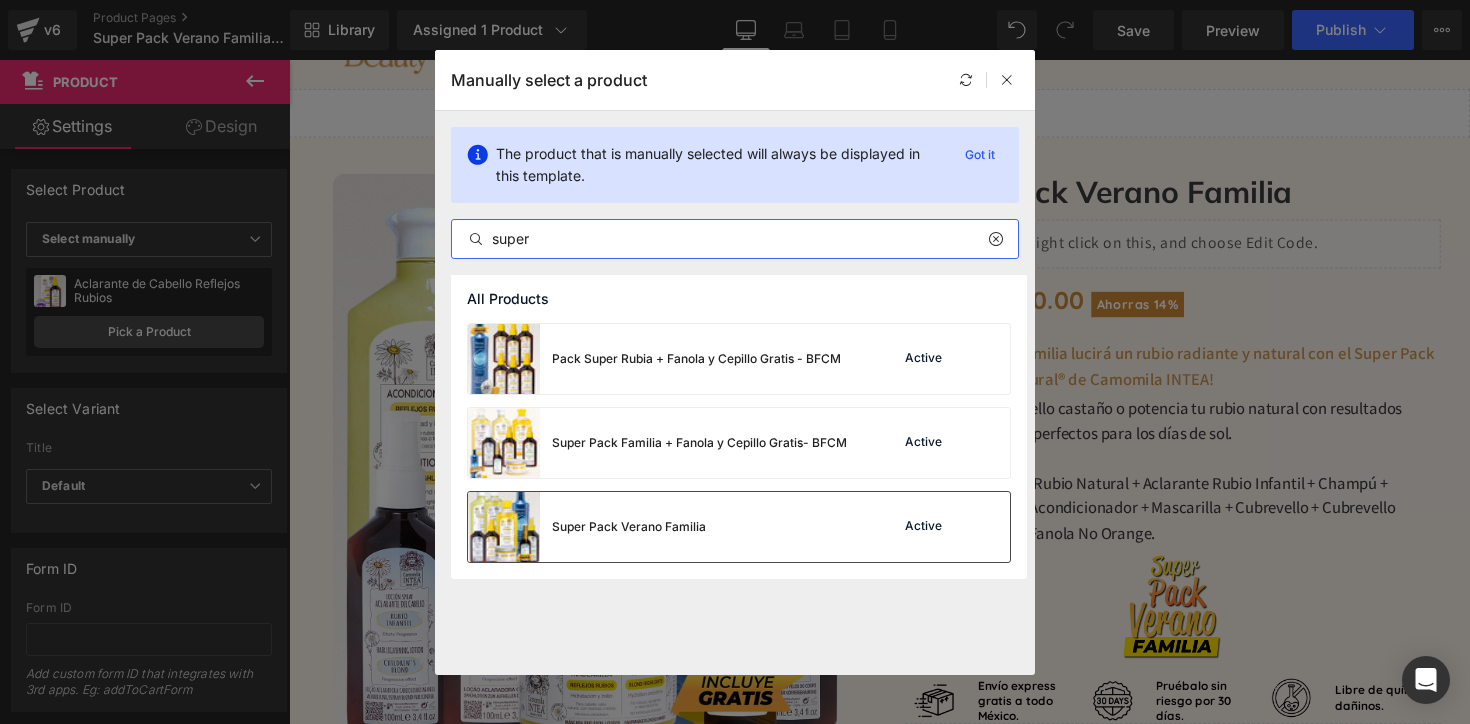 type on "super" 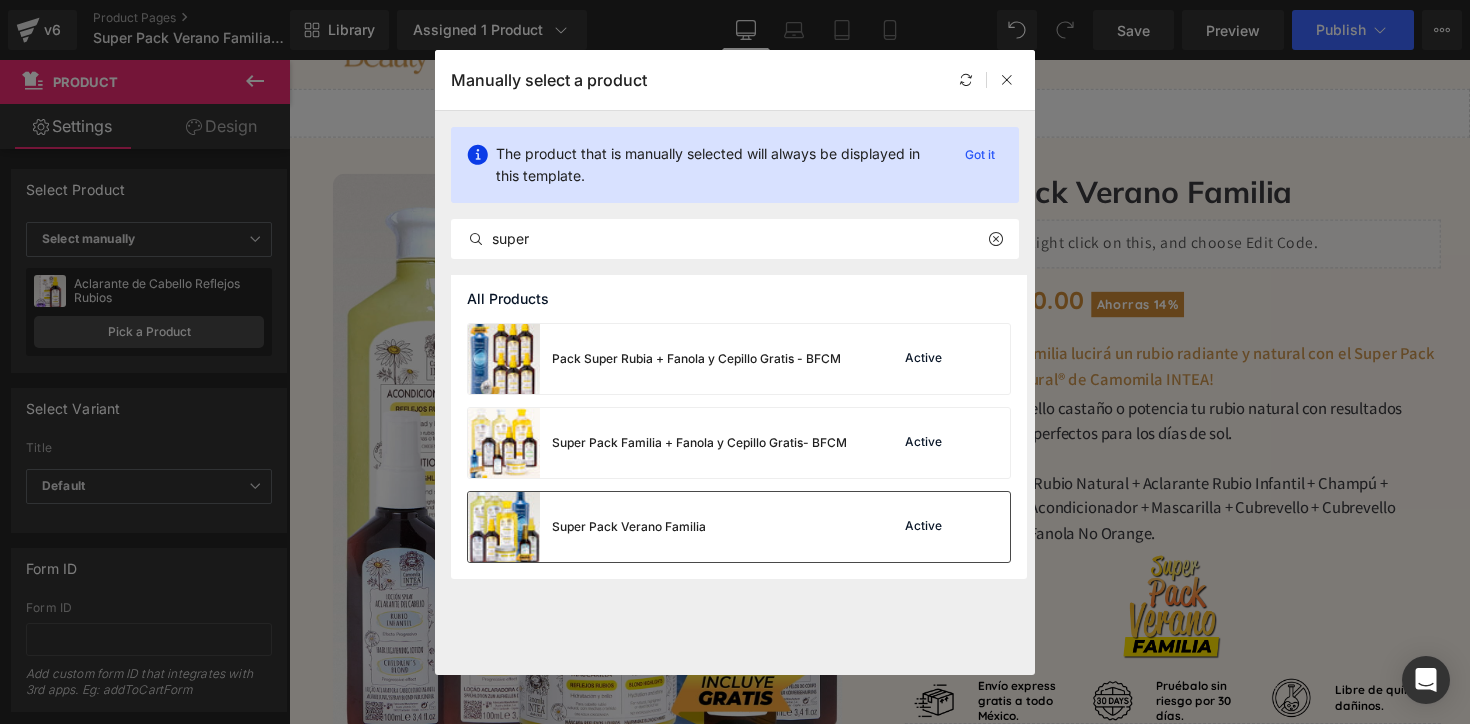 click on "Super Pack Verano Familia" at bounding box center (629, 527) 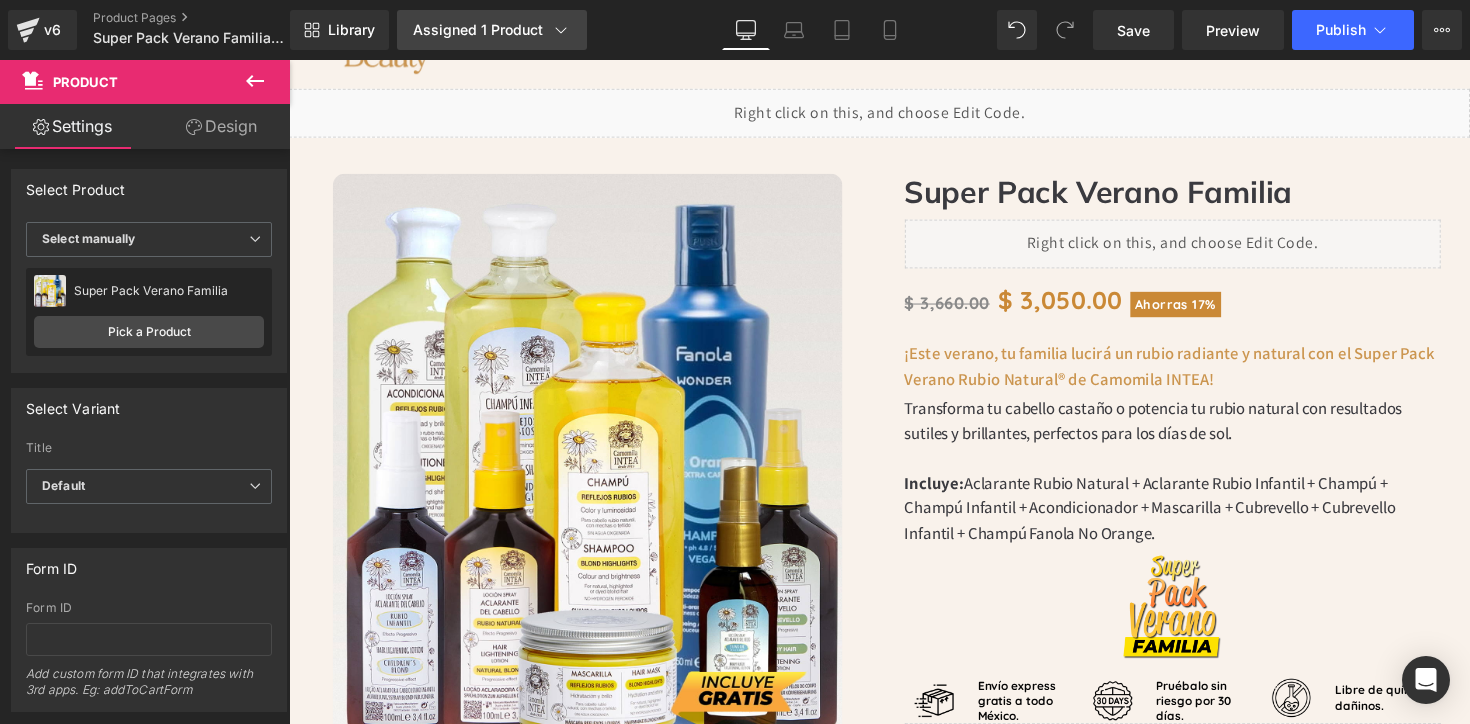 click on "Assigned 1 Product" at bounding box center (492, 30) 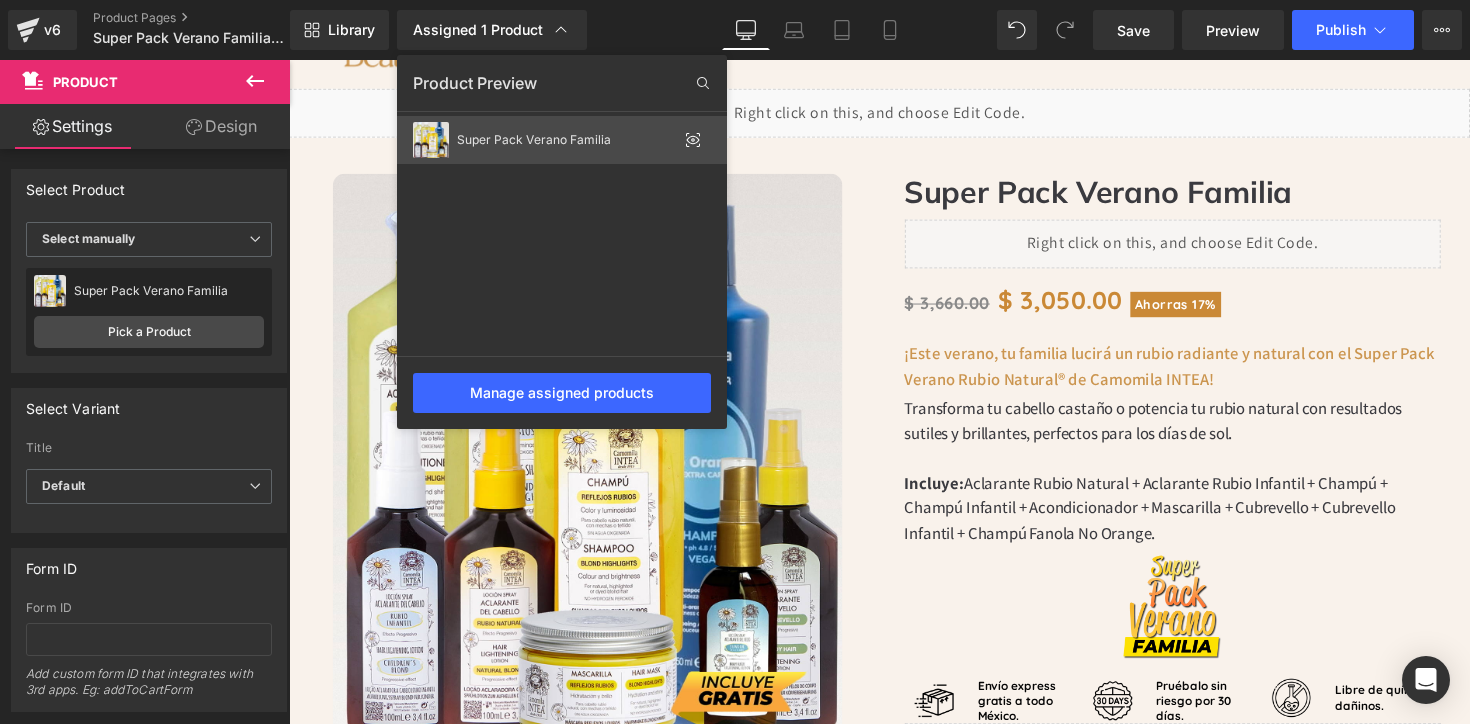drag, startPoint x: 468, startPoint y: 140, endPoint x: 276, endPoint y: 223, distance: 209.17218 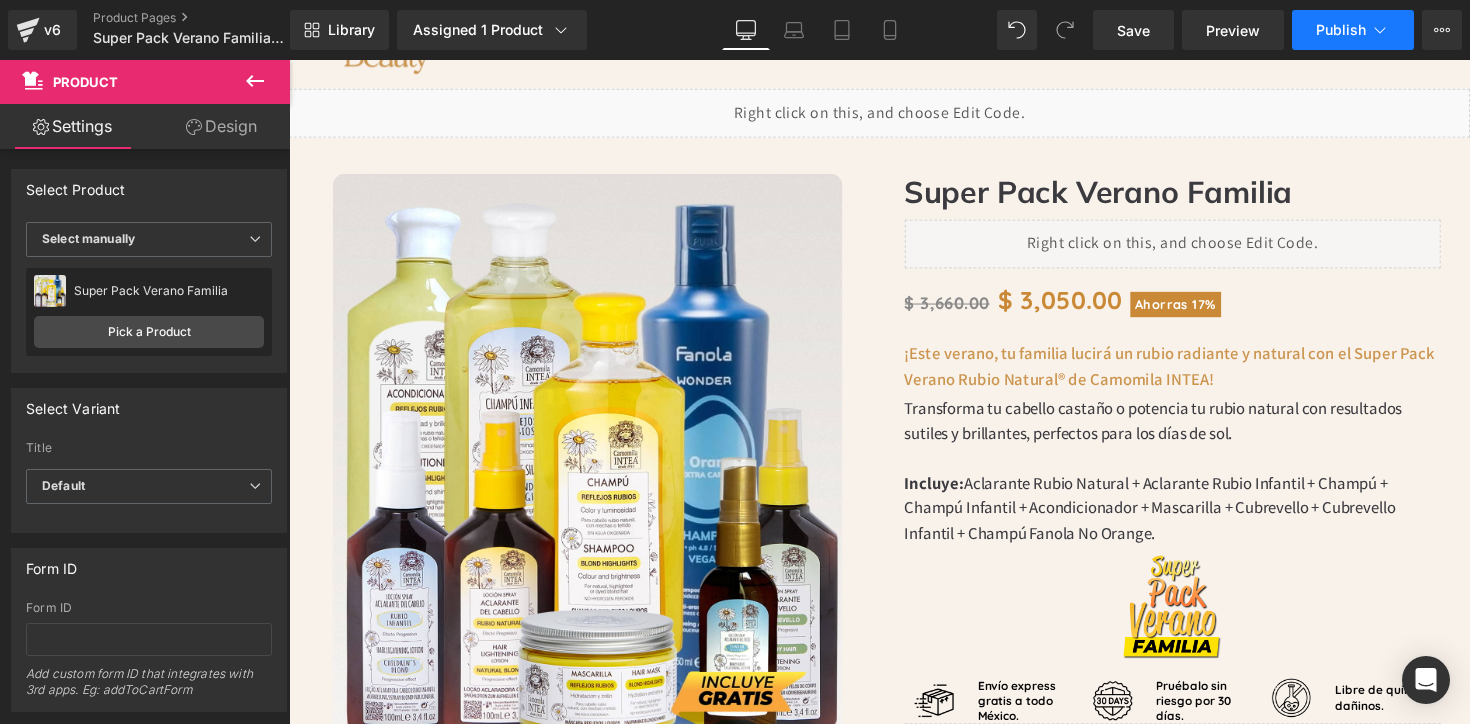 click 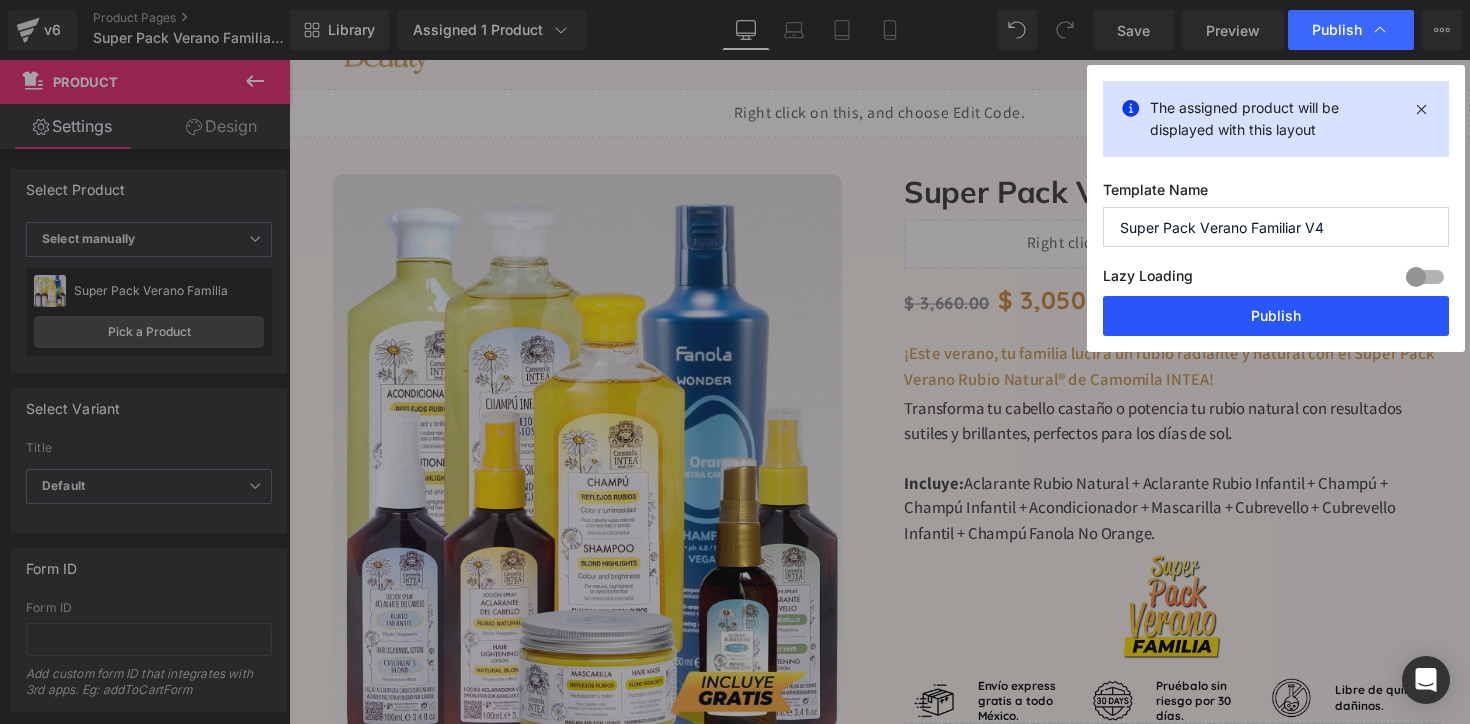 drag, startPoint x: 1264, startPoint y: 312, endPoint x: 1002, endPoint y: 258, distance: 267.50702 